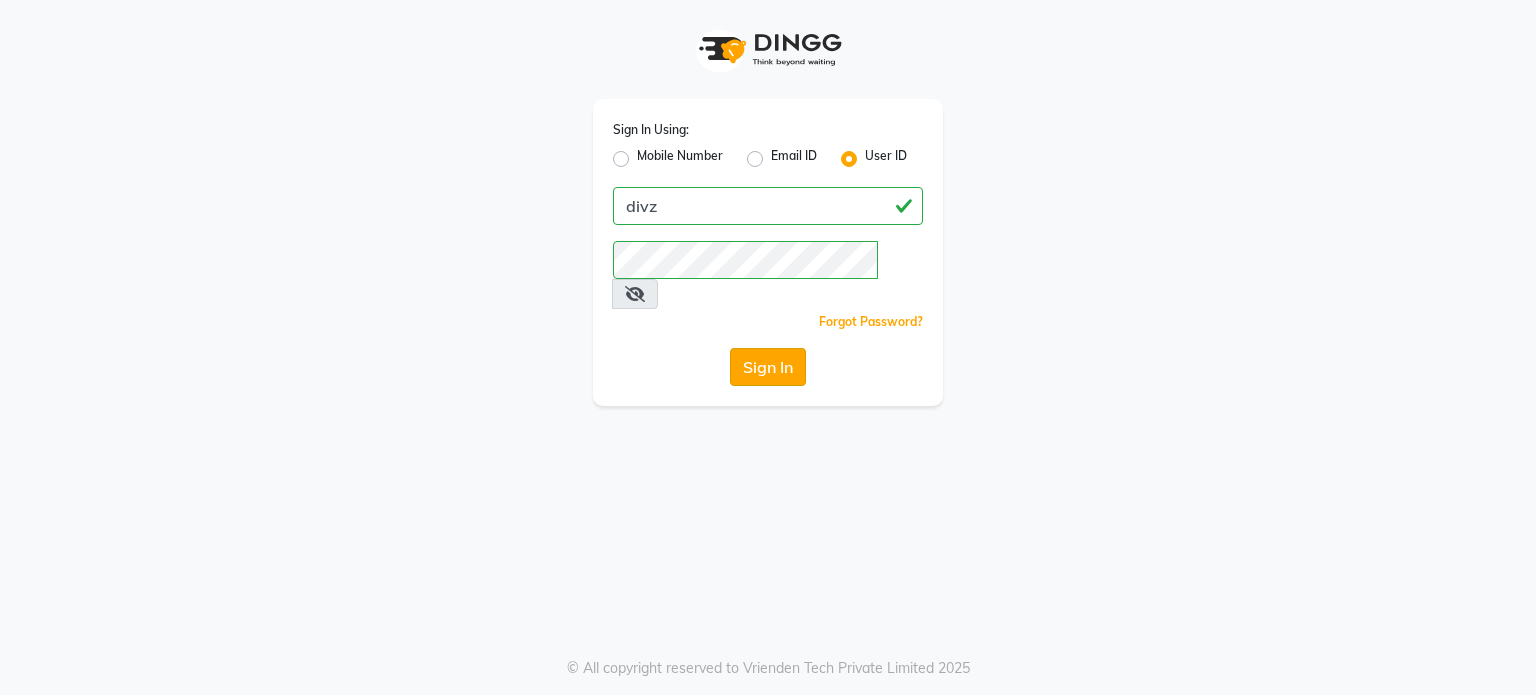 click on "Sign In" 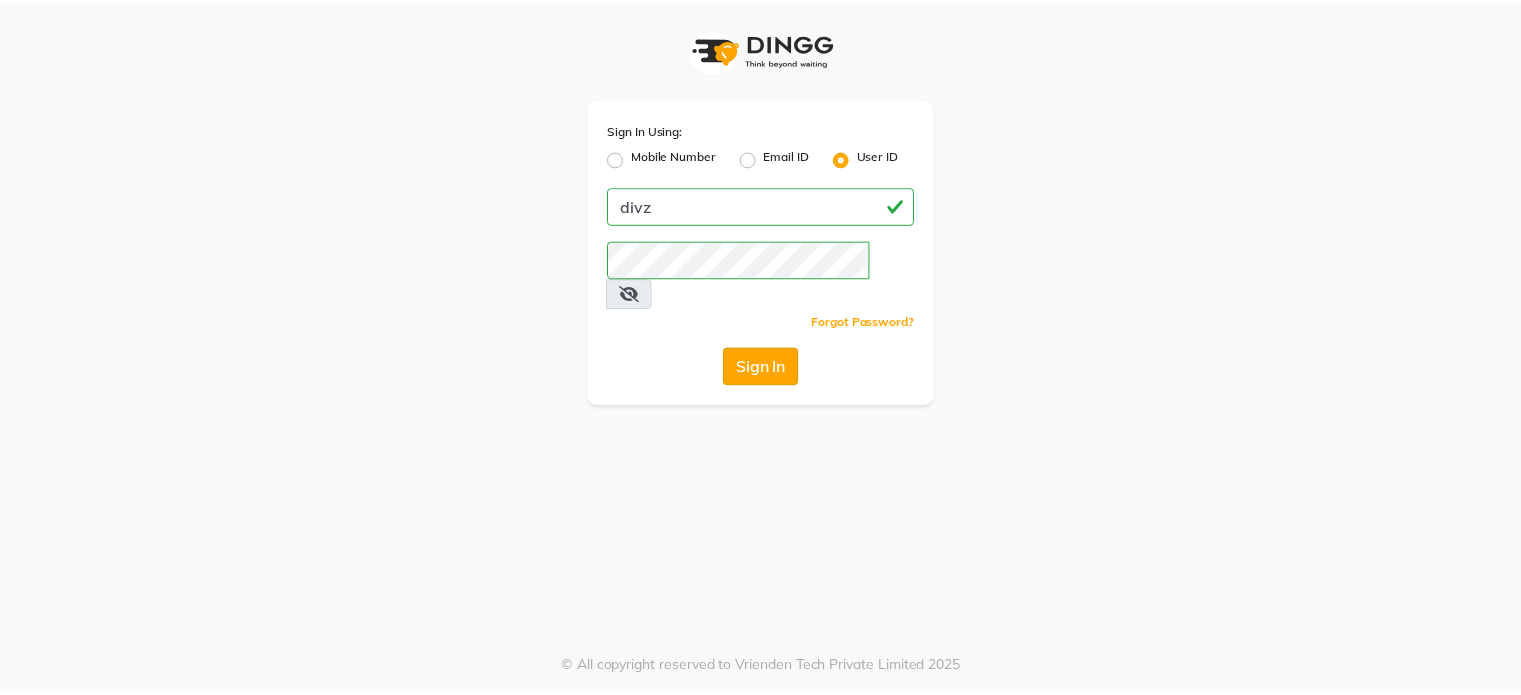 scroll, scrollTop: 0, scrollLeft: 0, axis: both 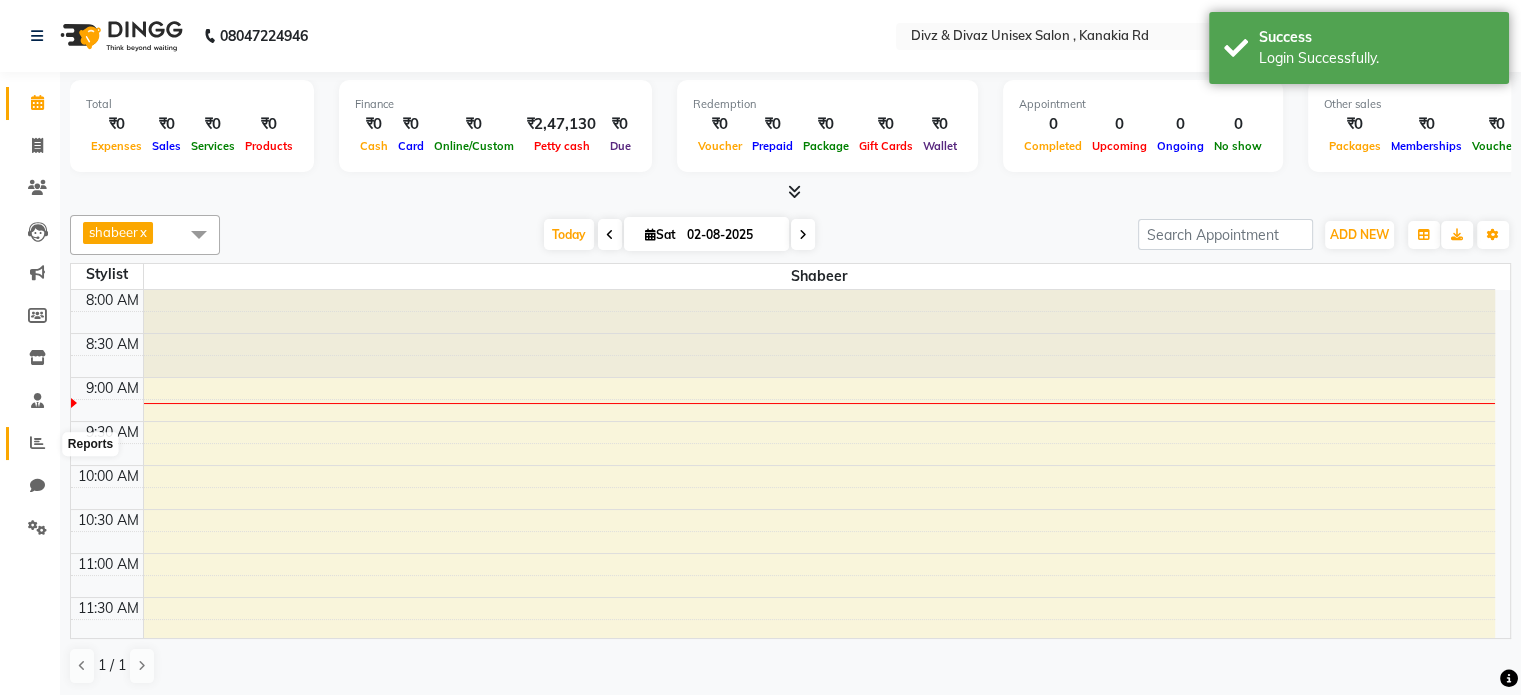 click 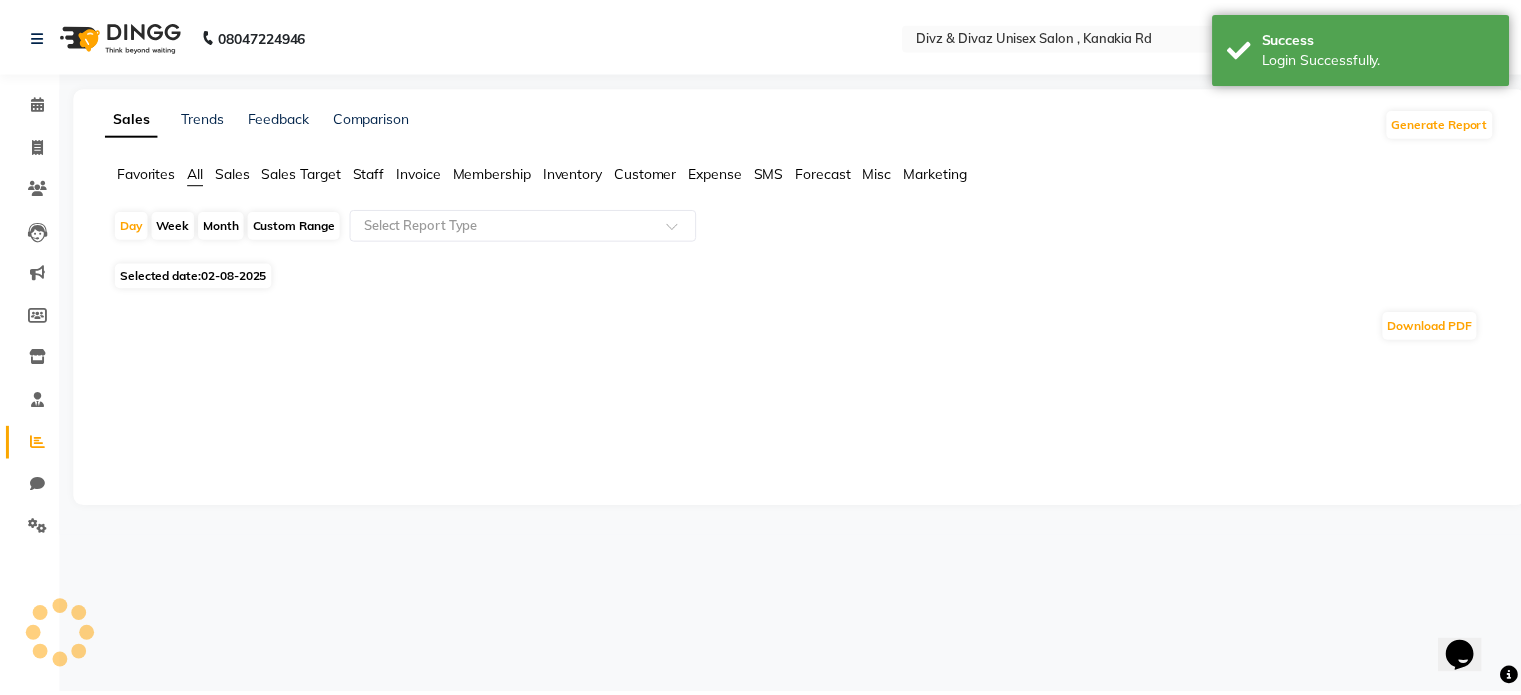 scroll, scrollTop: 0, scrollLeft: 0, axis: both 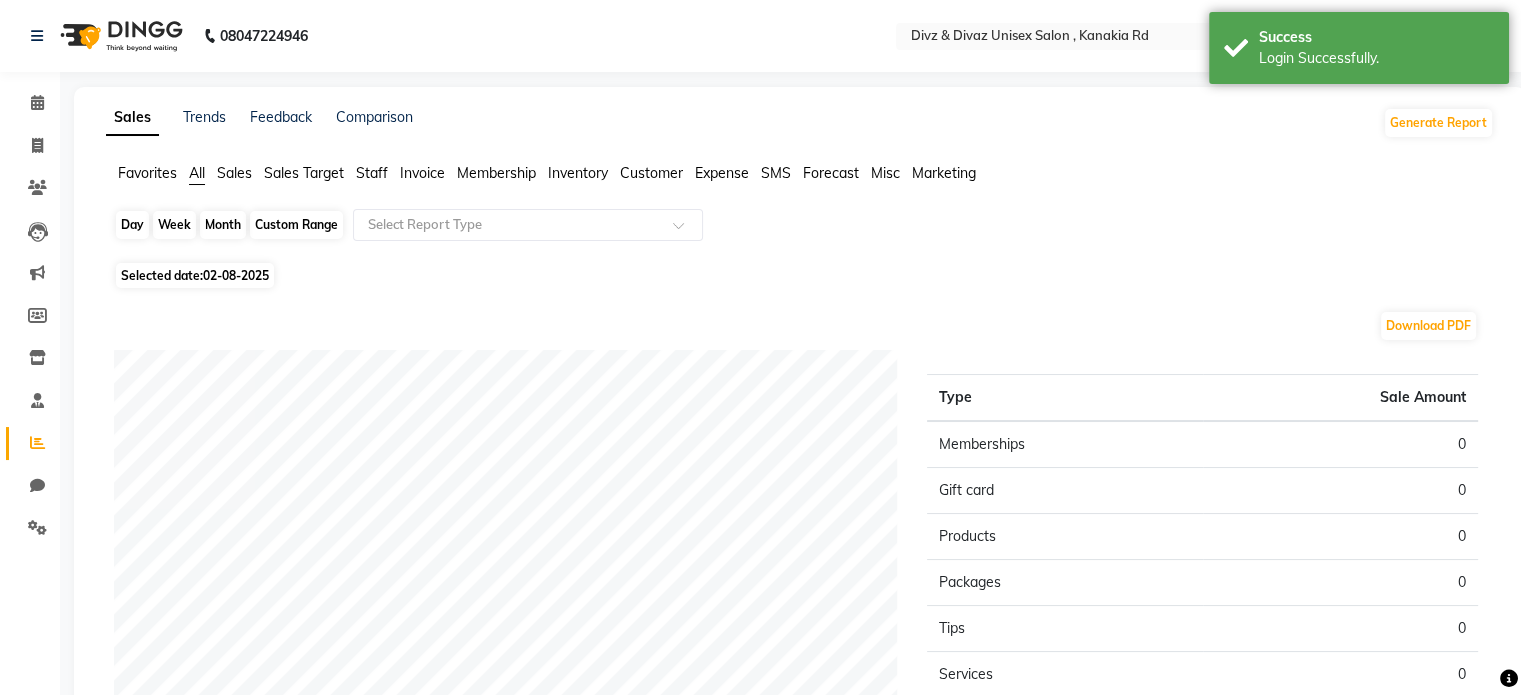 click on "Day" 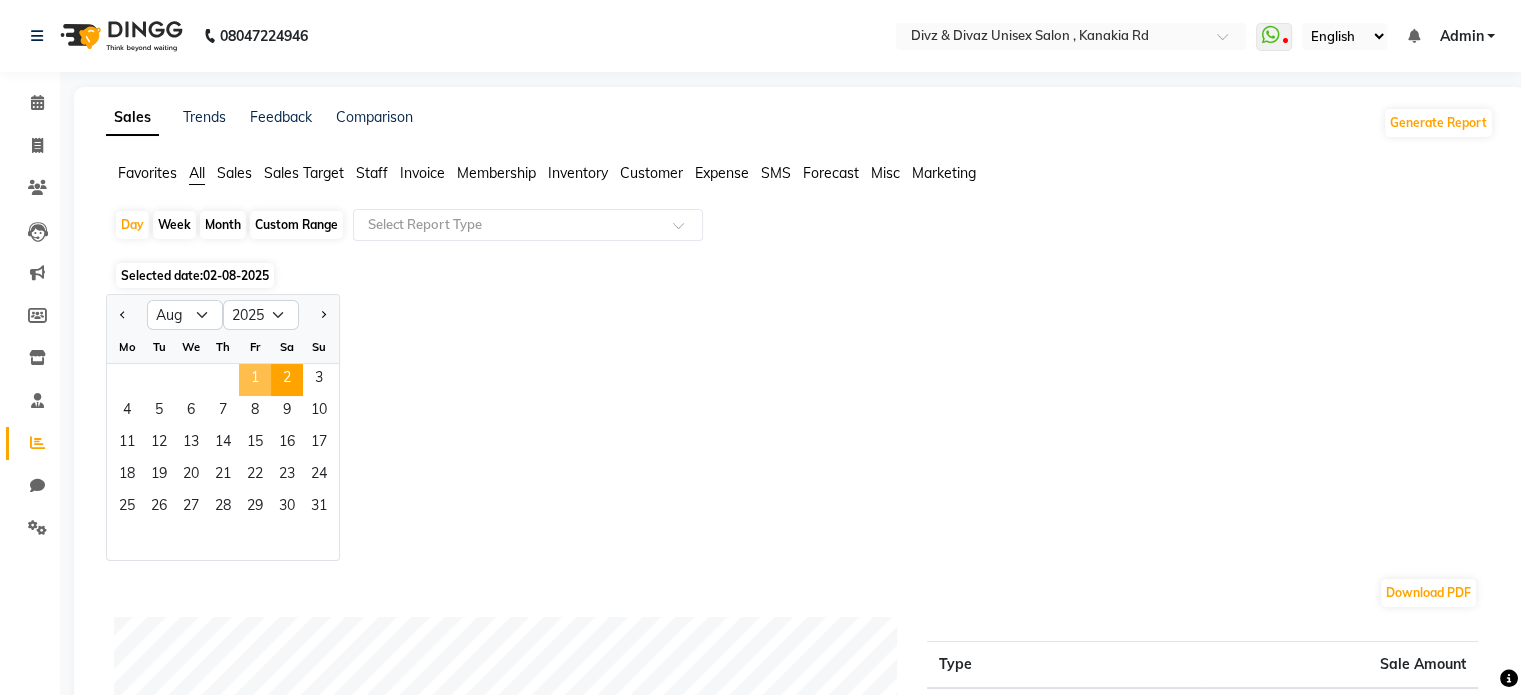 click on "1" 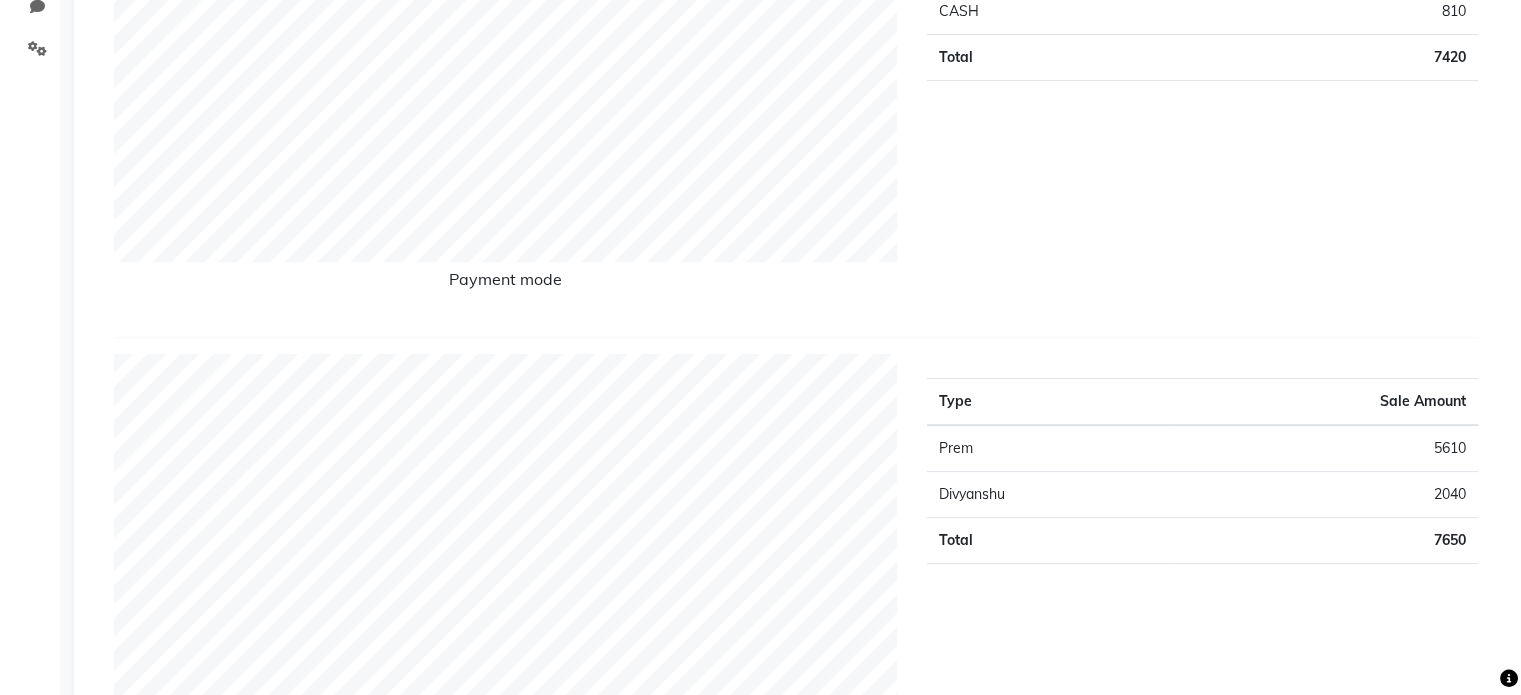 scroll, scrollTop: 480, scrollLeft: 0, axis: vertical 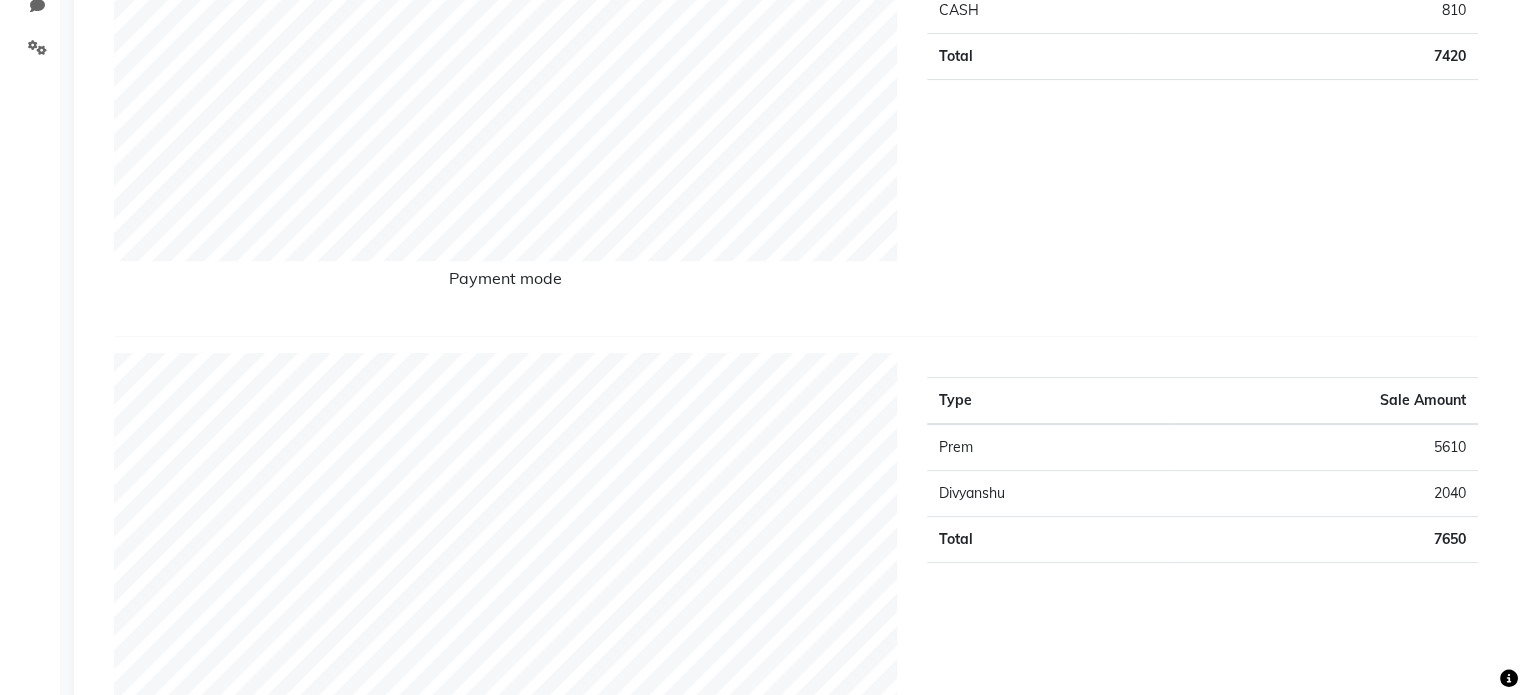 click on "Payment mode" 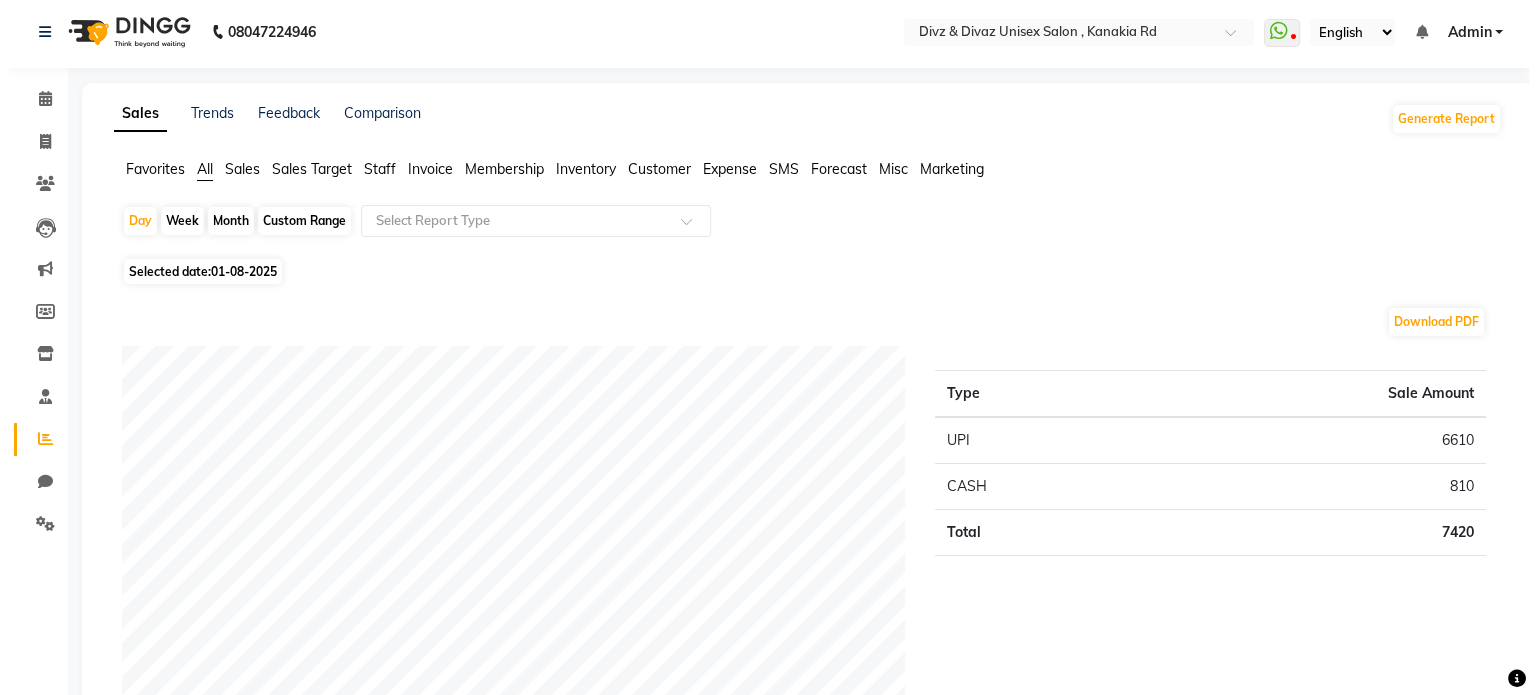 scroll, scrollTop: 0, scrollLeft: 0, axis: both 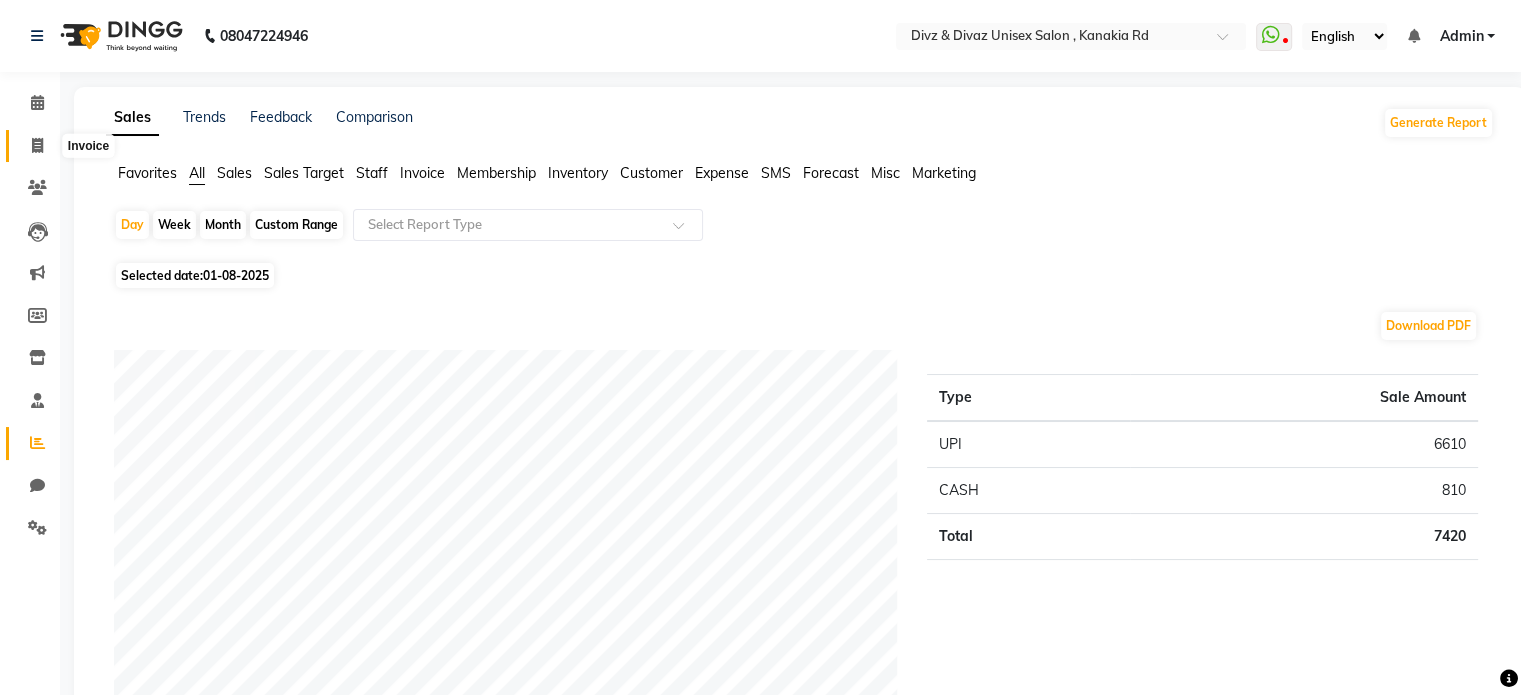 click 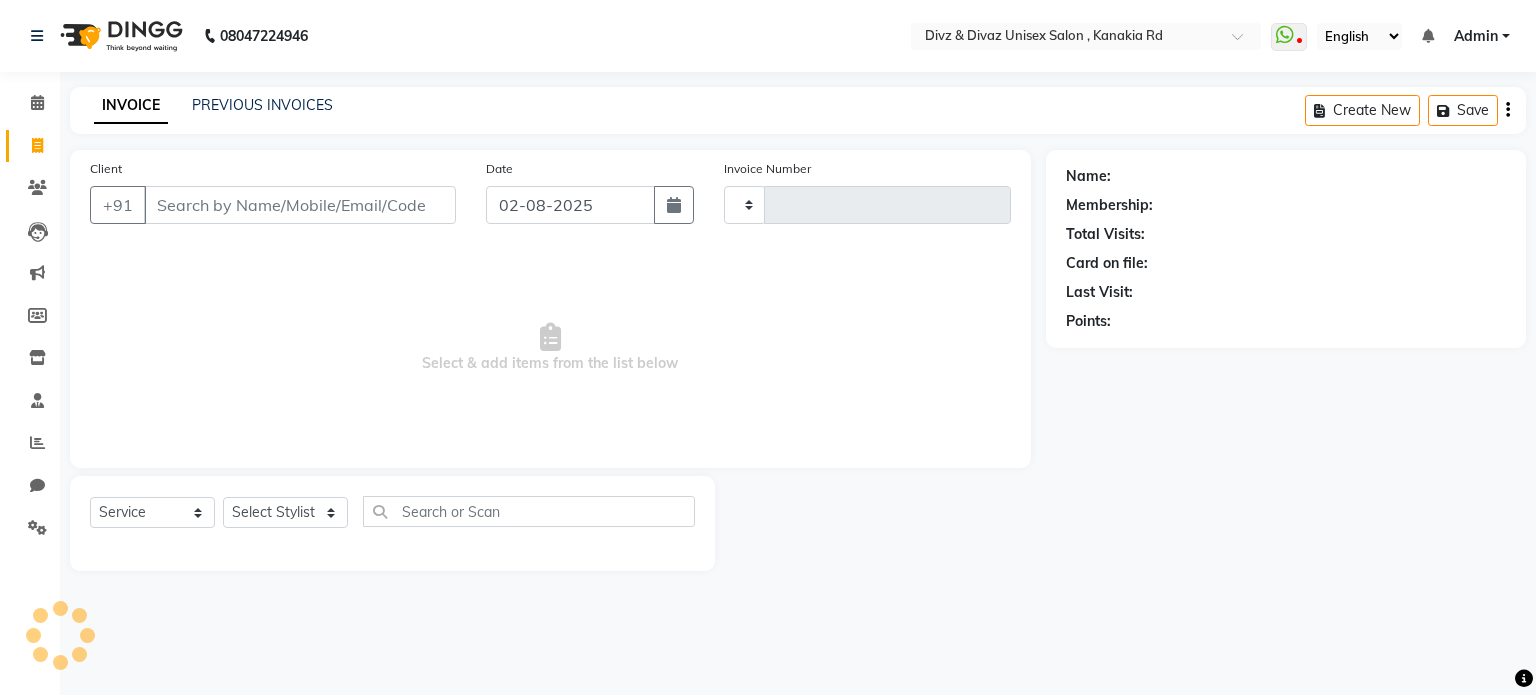 type on "2051" 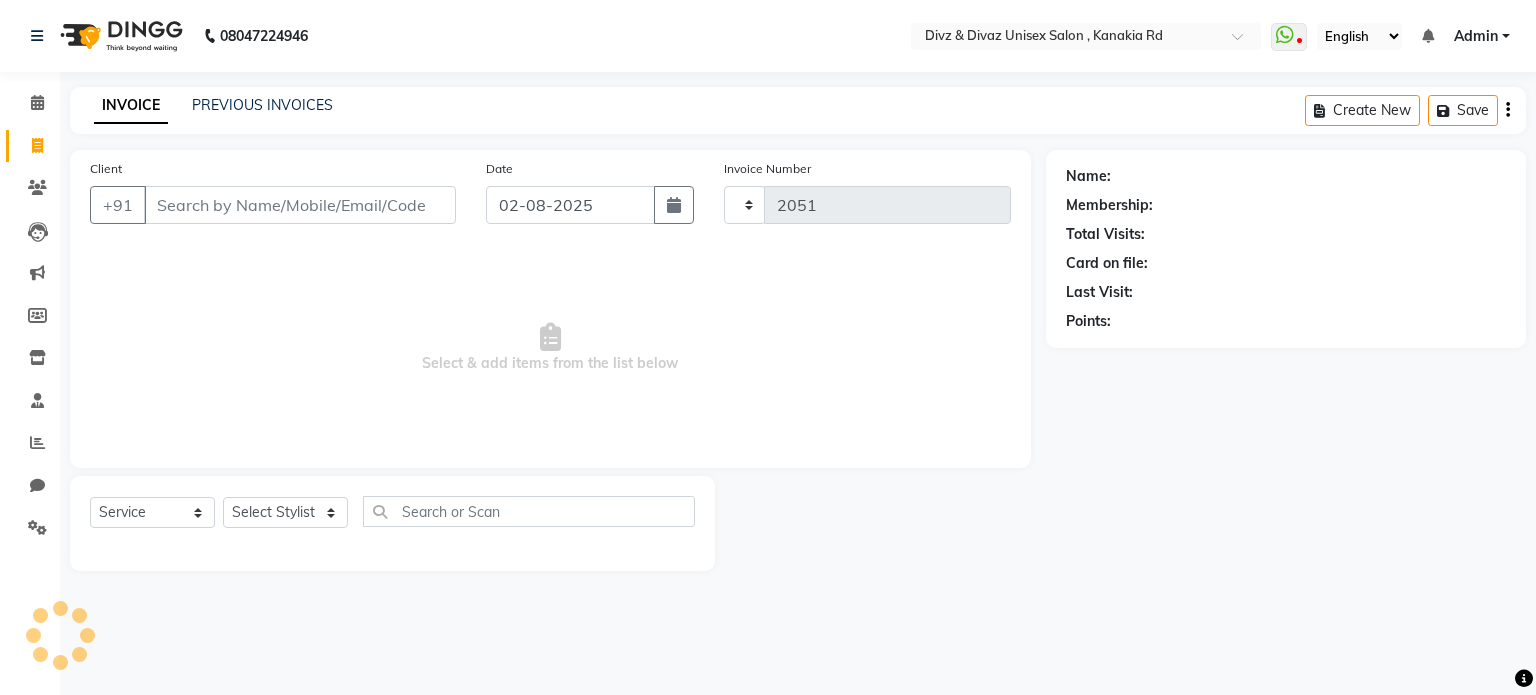 select on "7588" 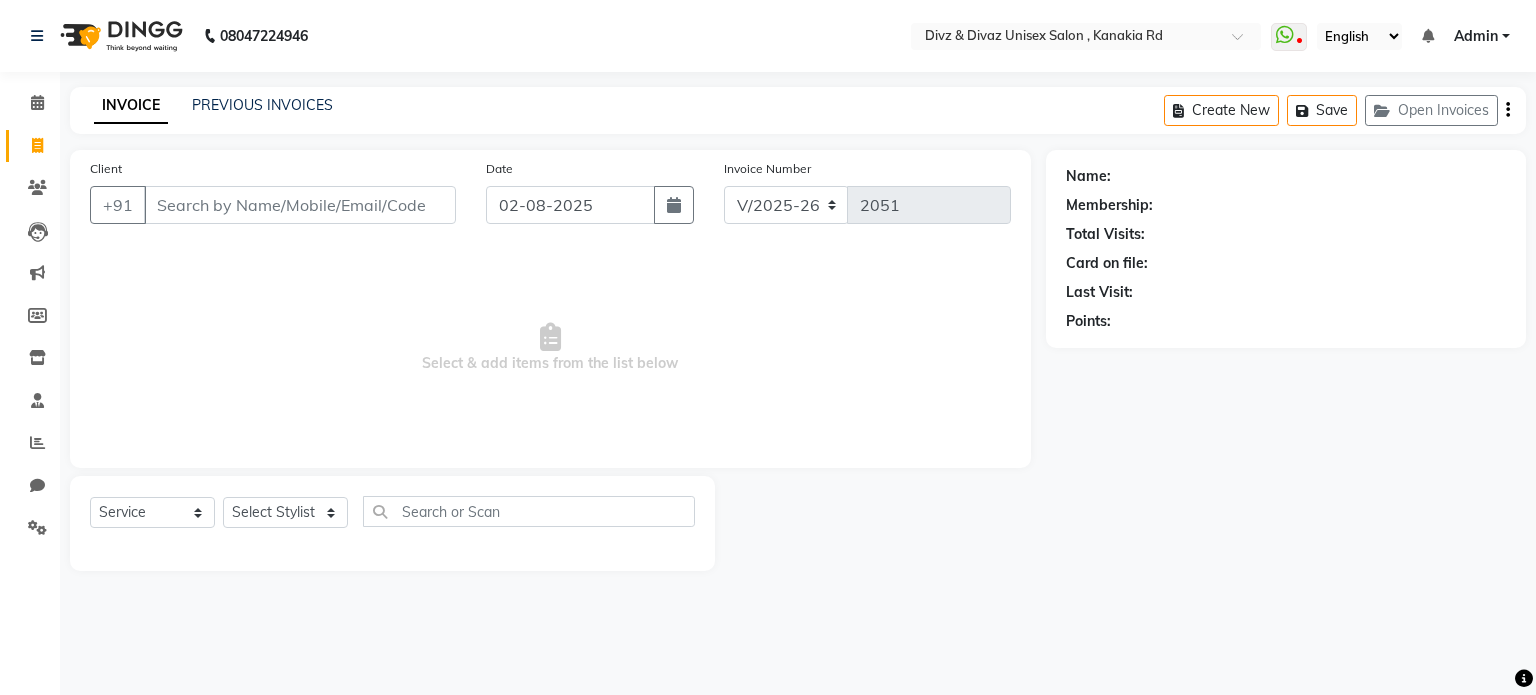 click on "INVOICE PREVIOUS INVOICES Create New   Save   Open Invoices" 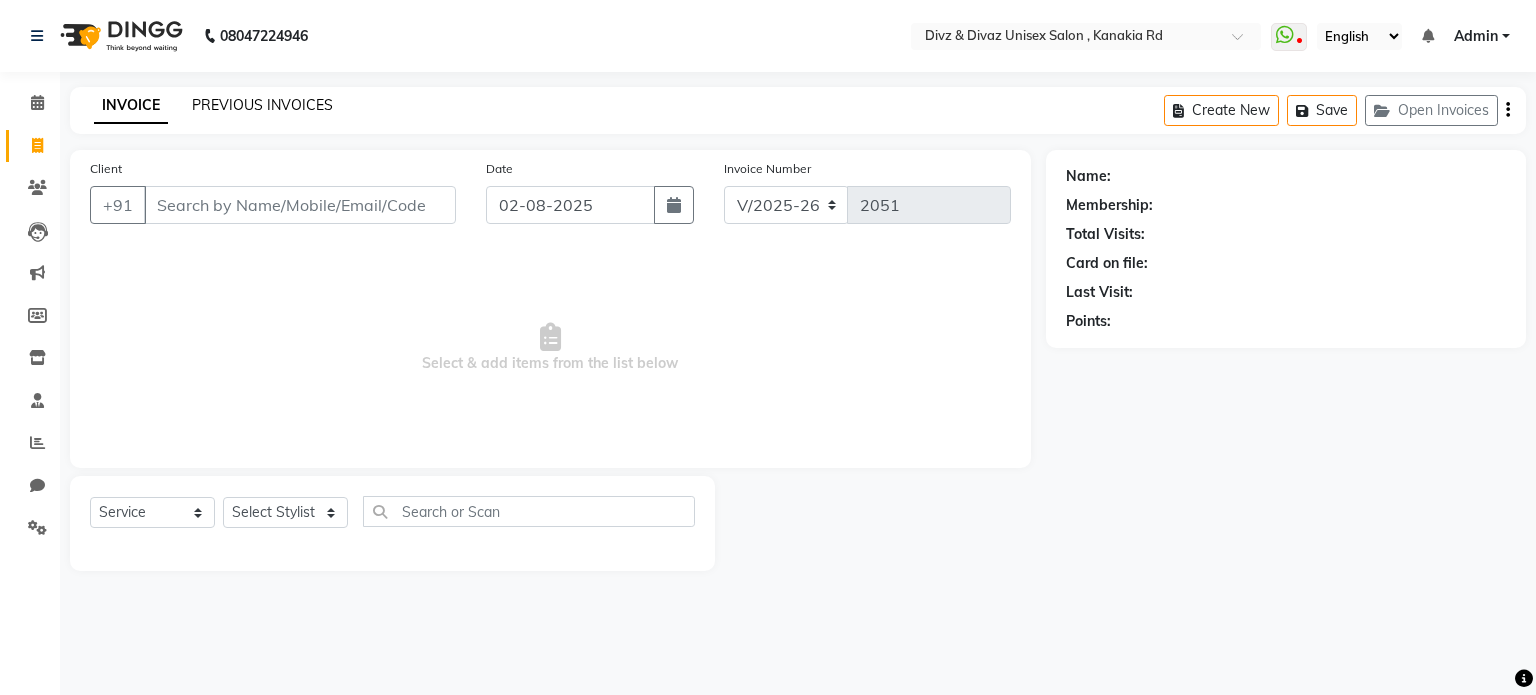 click on "PREVIOUS INVOICES" 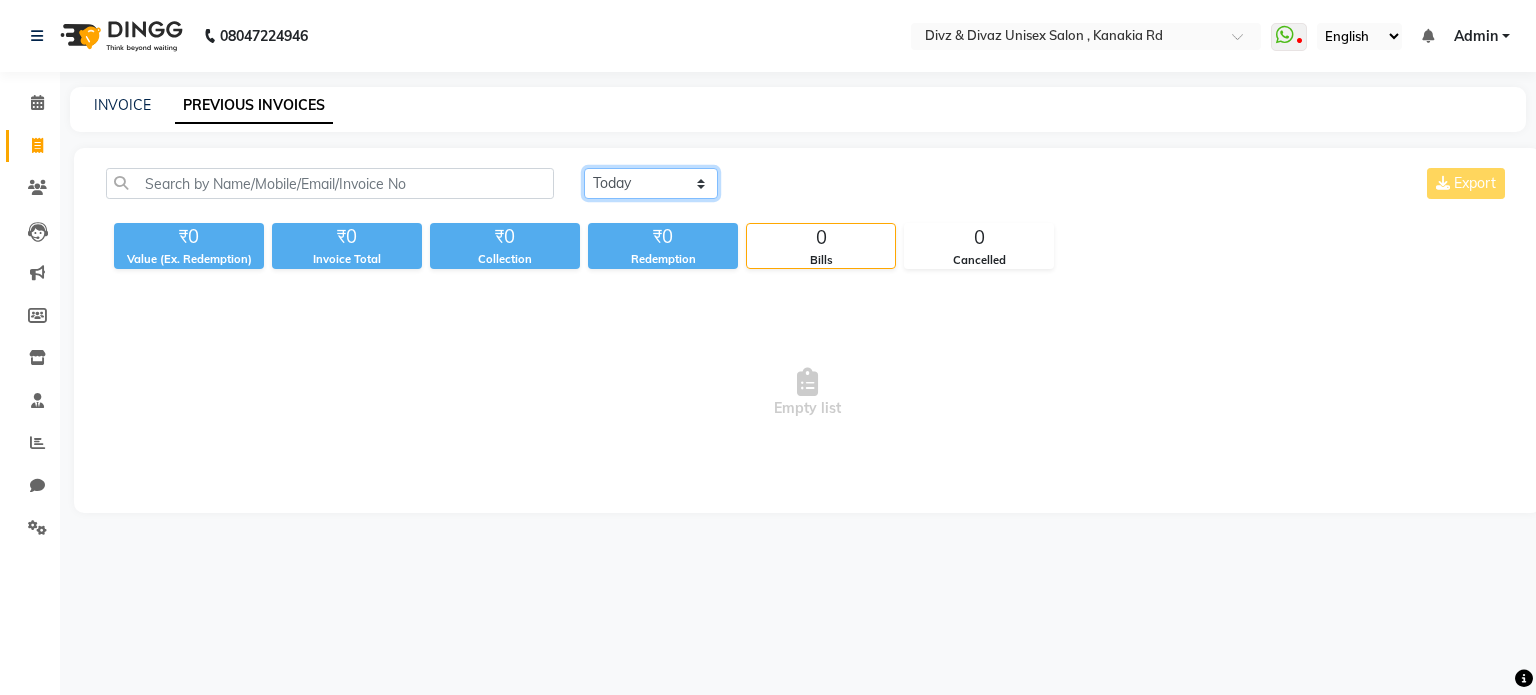 click on "Today Yesterday Custom Range" 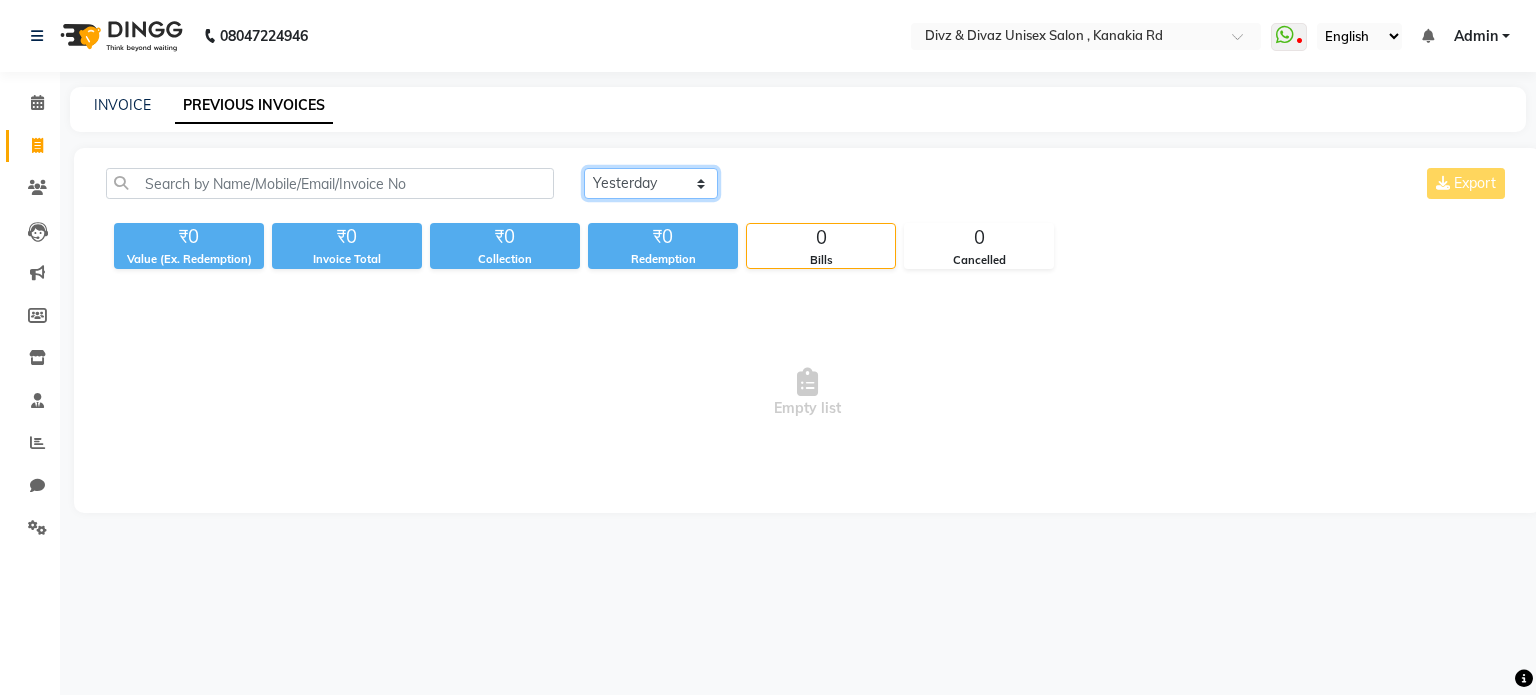 click on "Today Yesterday Custom Range" 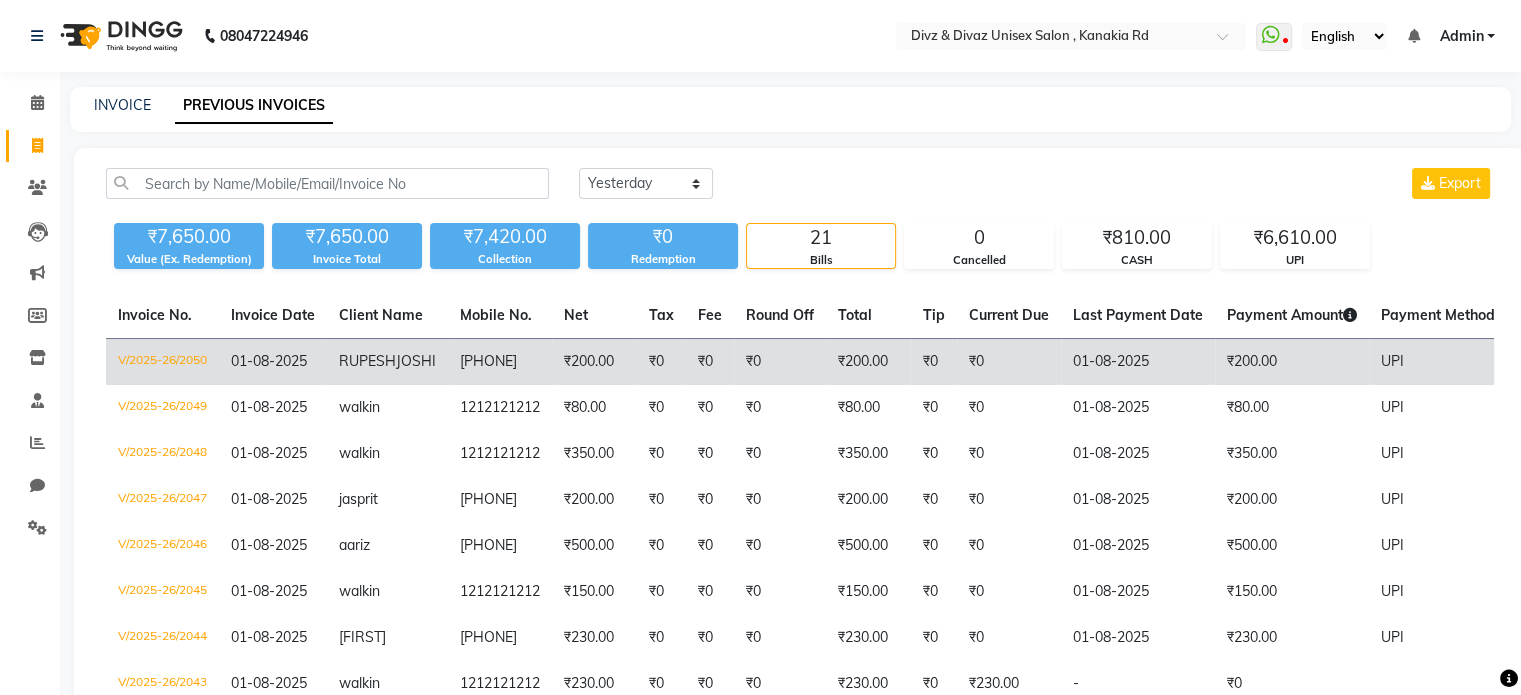 click on "01-08-2025" 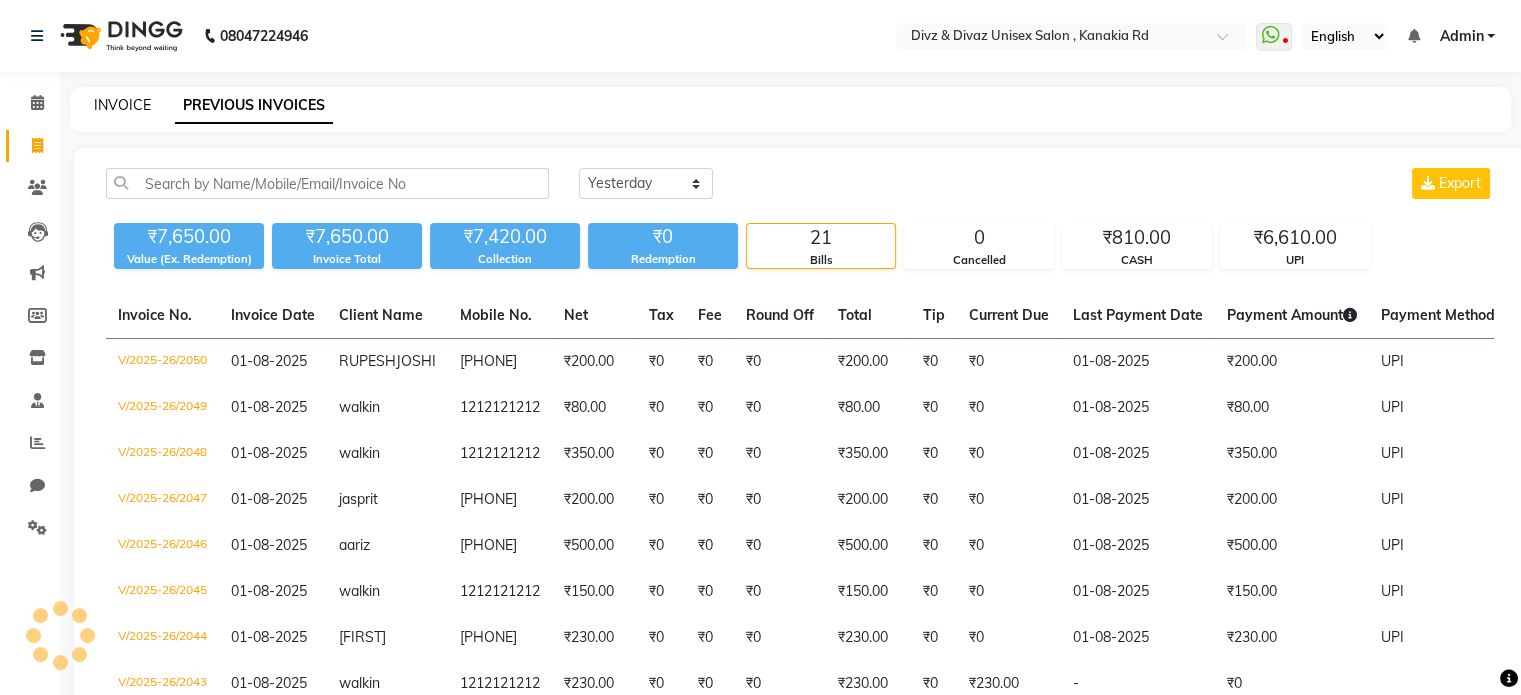 click on "INVOICE" 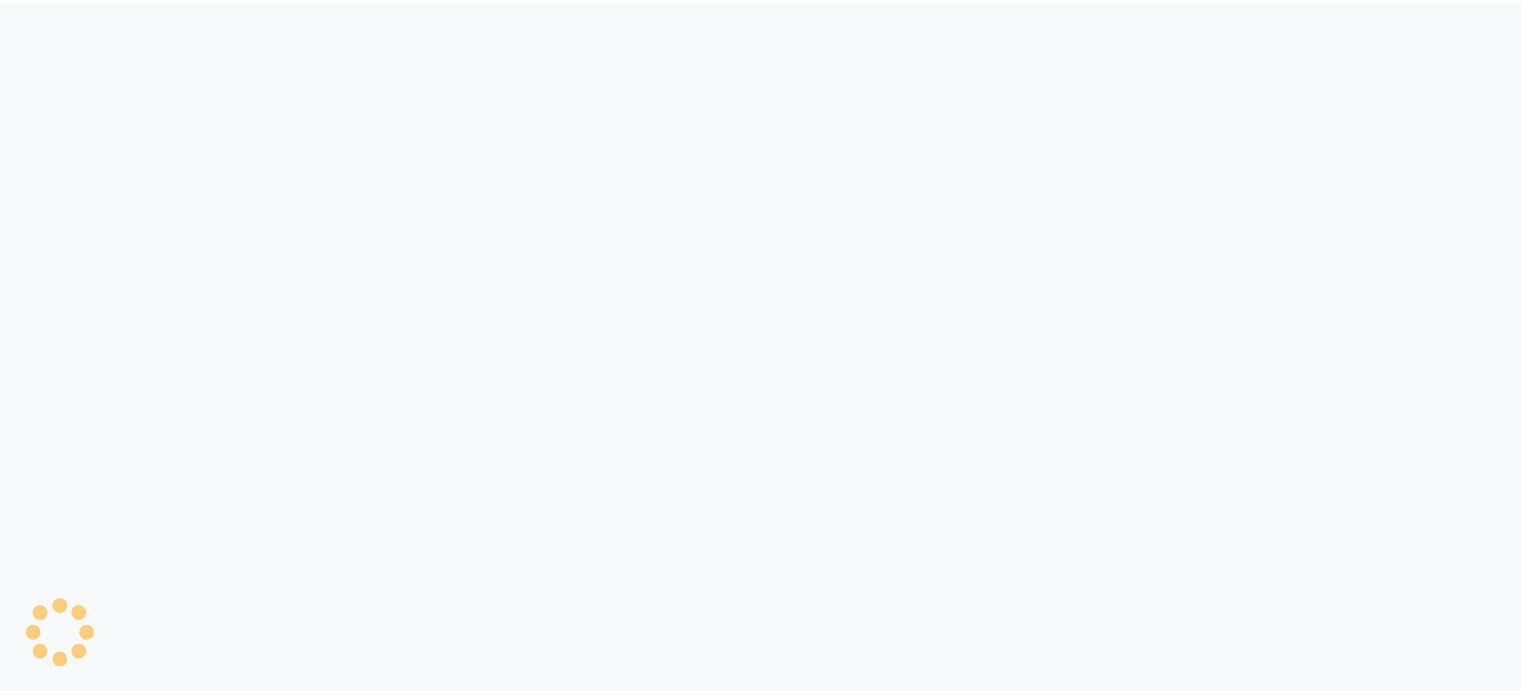 scroll, scrollTop: 0, scrollLeft: 0, axis: both 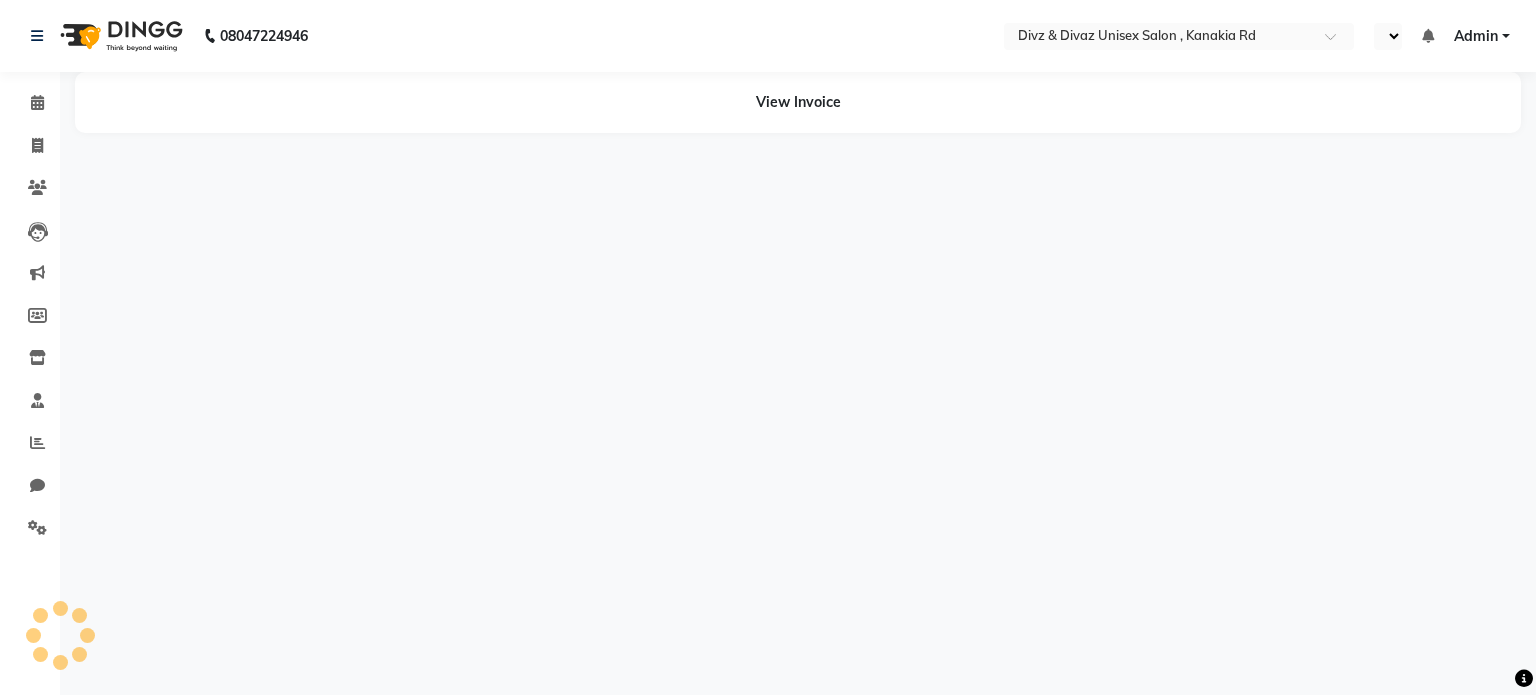 select on "en" 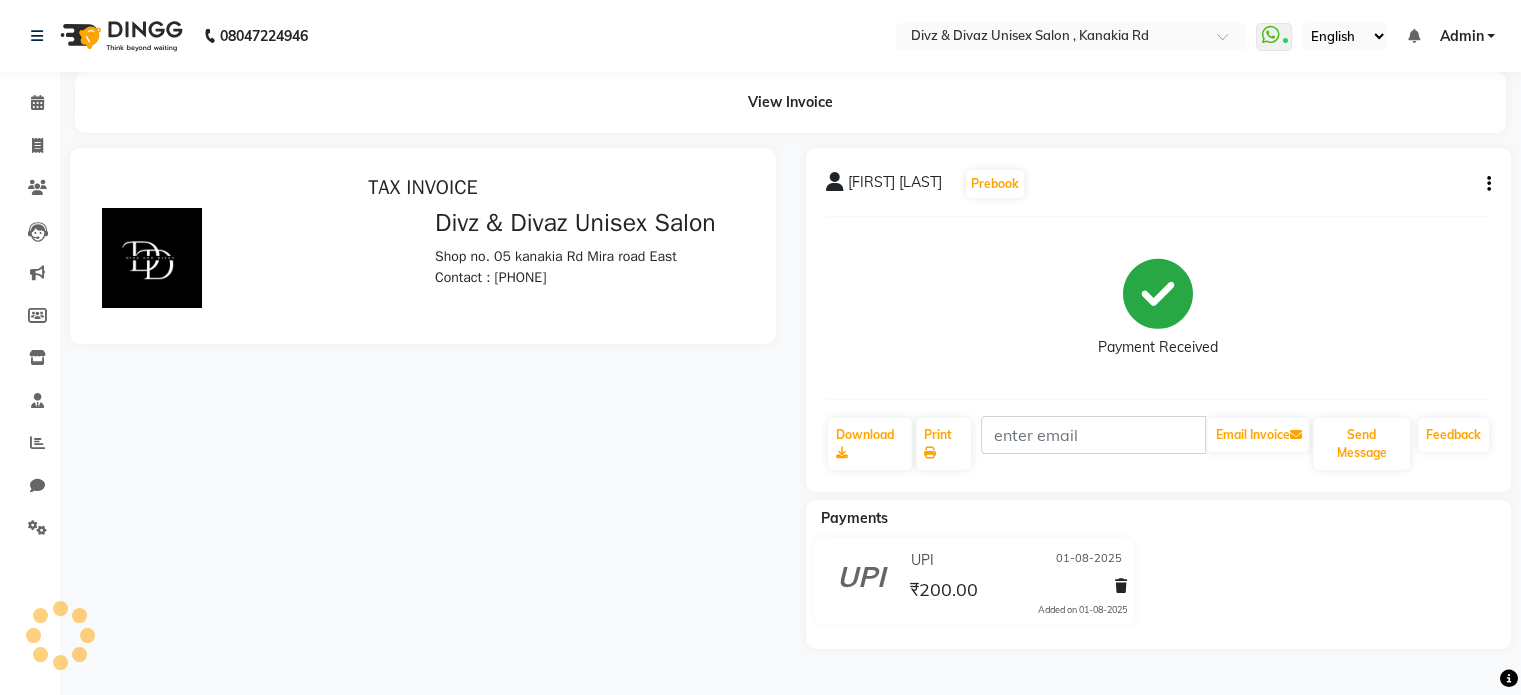 scroll, scrollTop: 0, scrollLeft: 0, axis: both 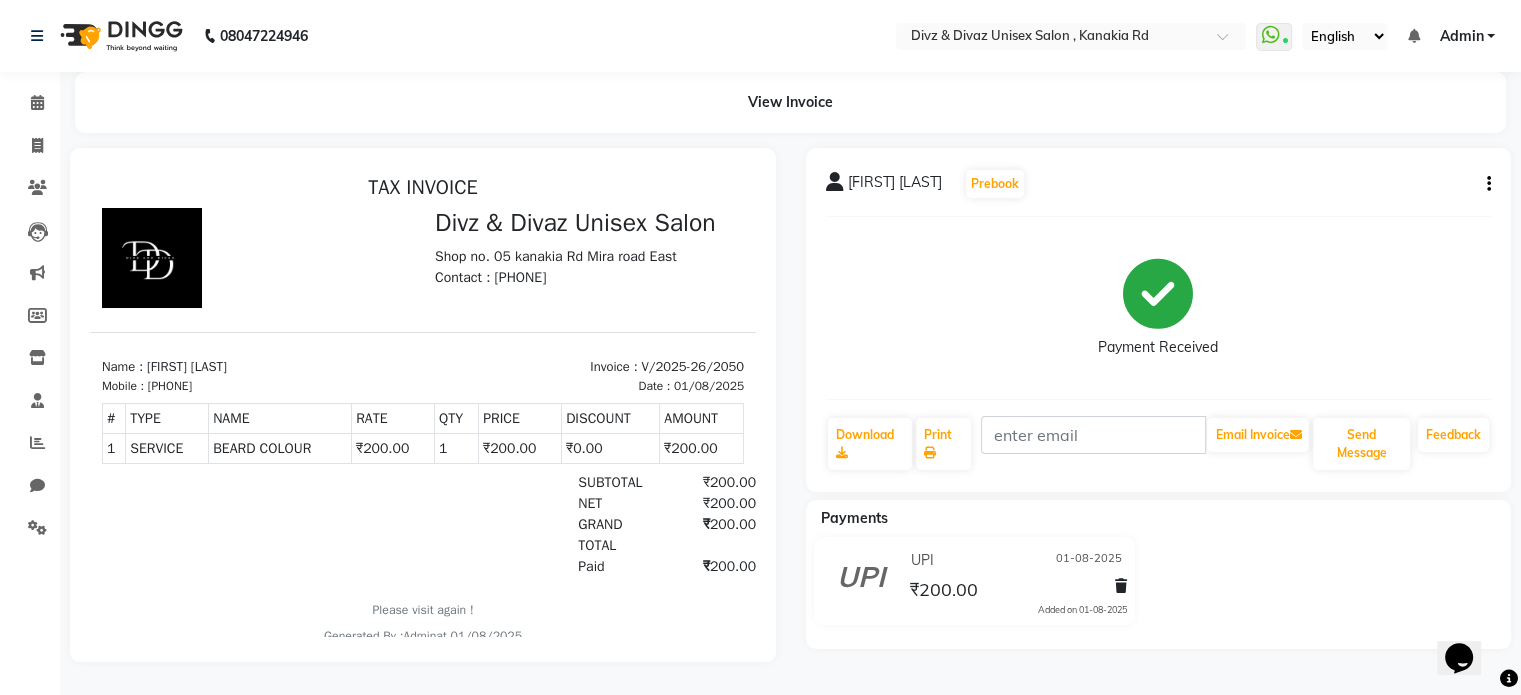 click 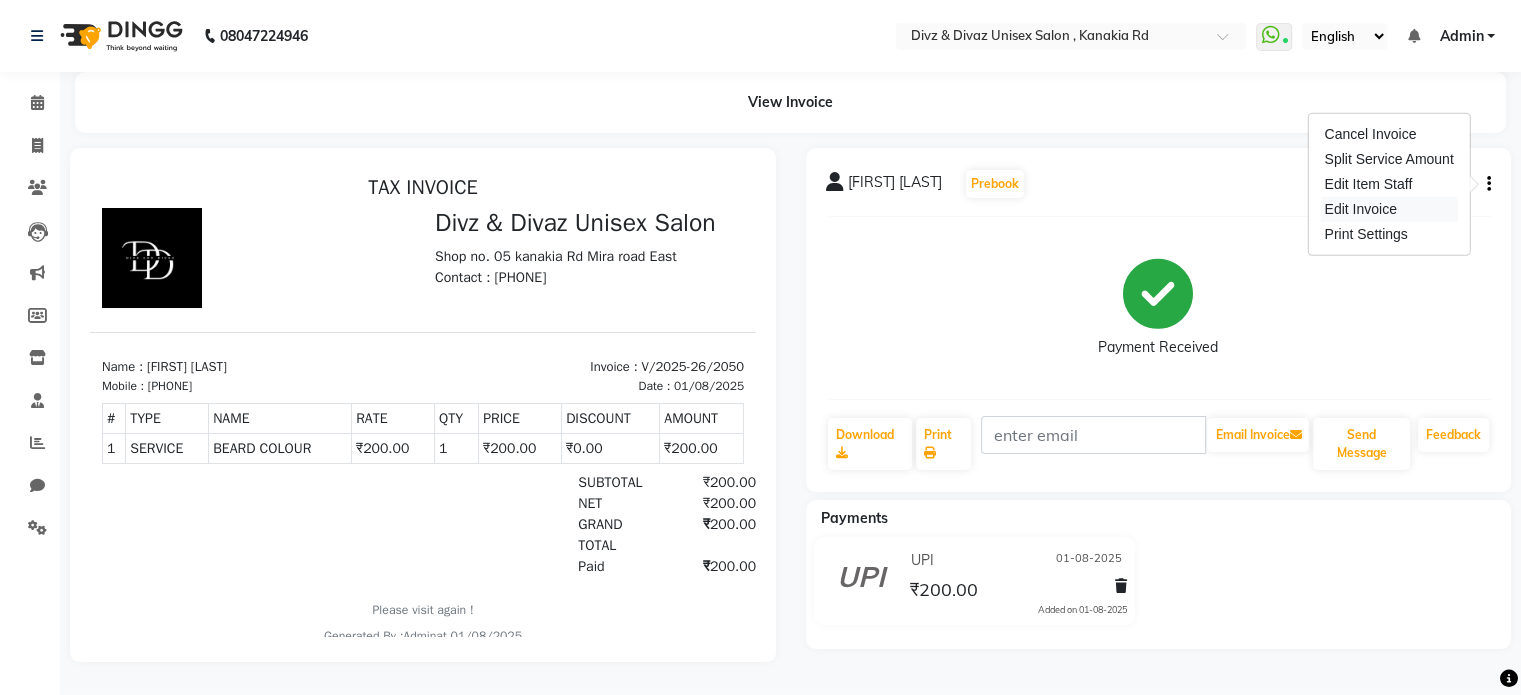 click on "Edit Invoice" at bounding box center (1388, 209) 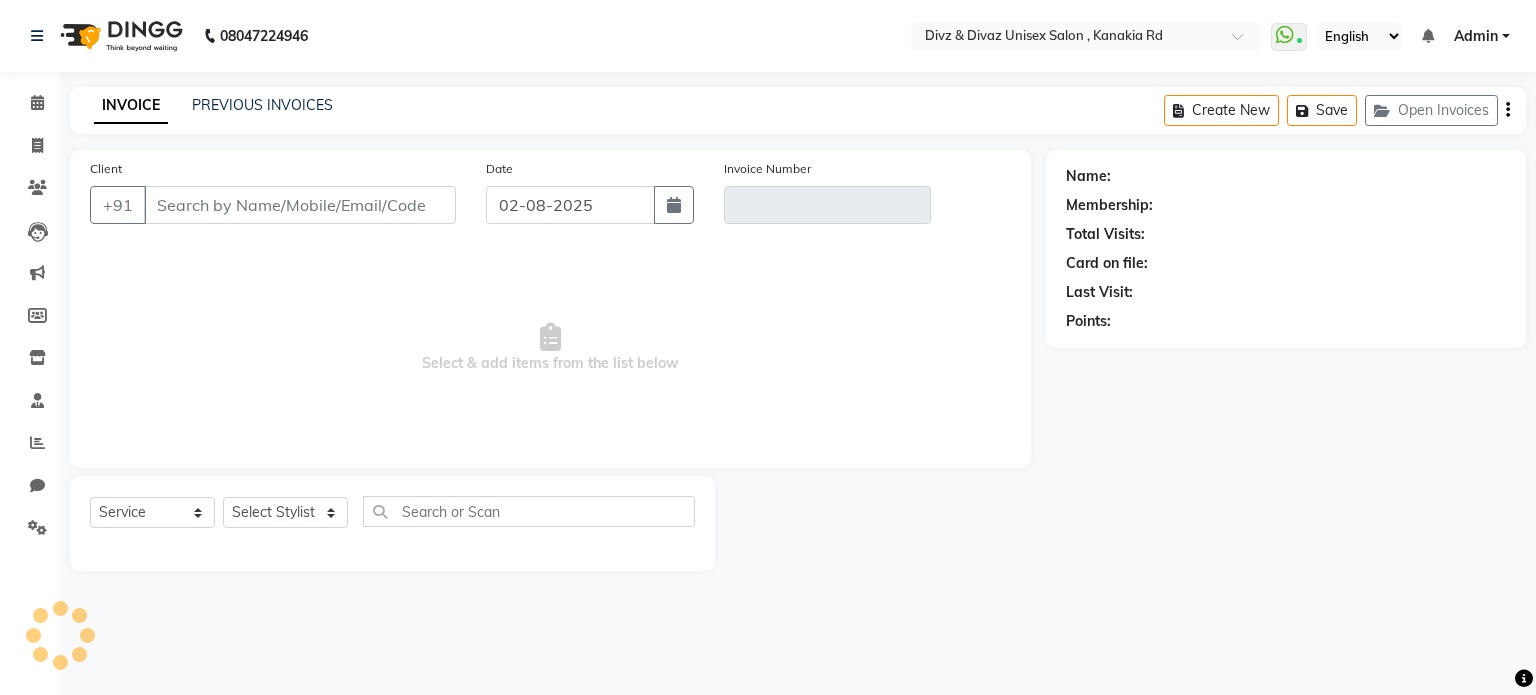 type on "[PHONE]" 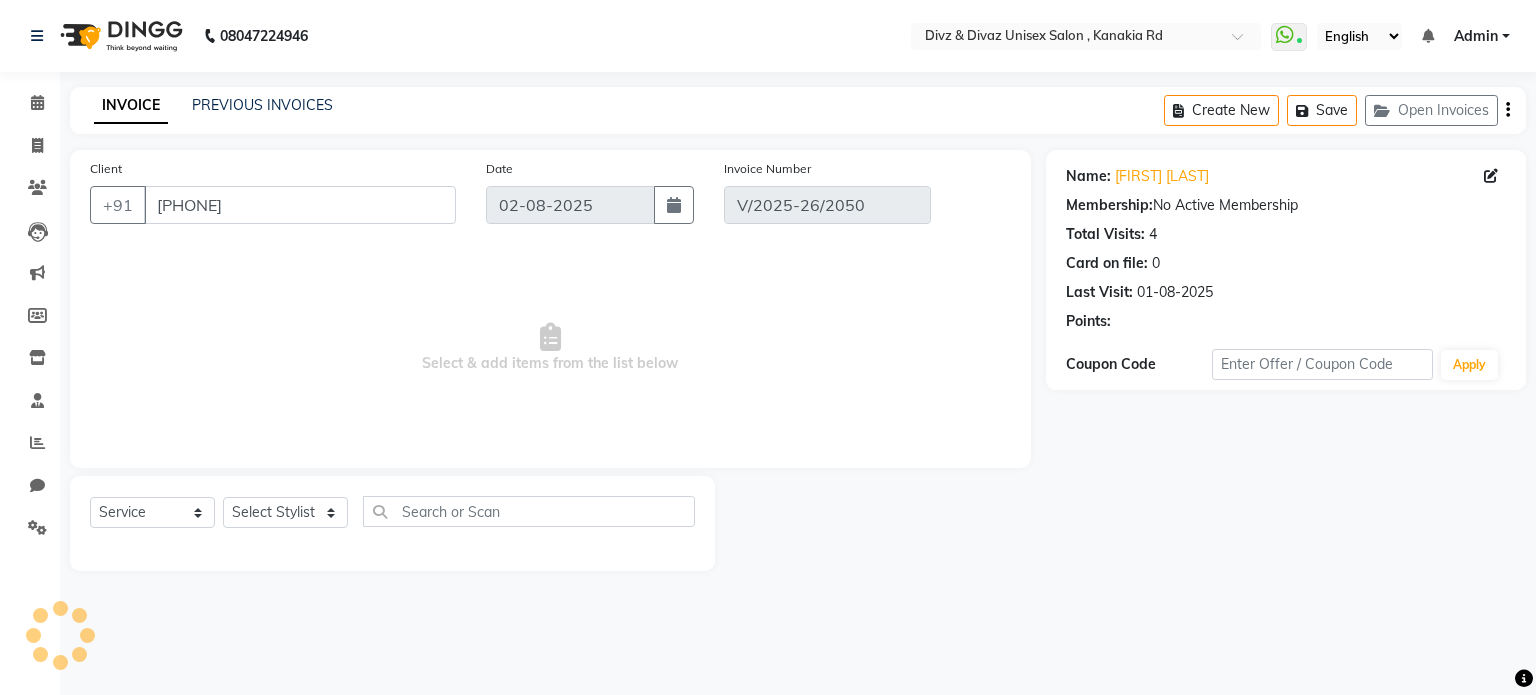 type on "01-08-2025" 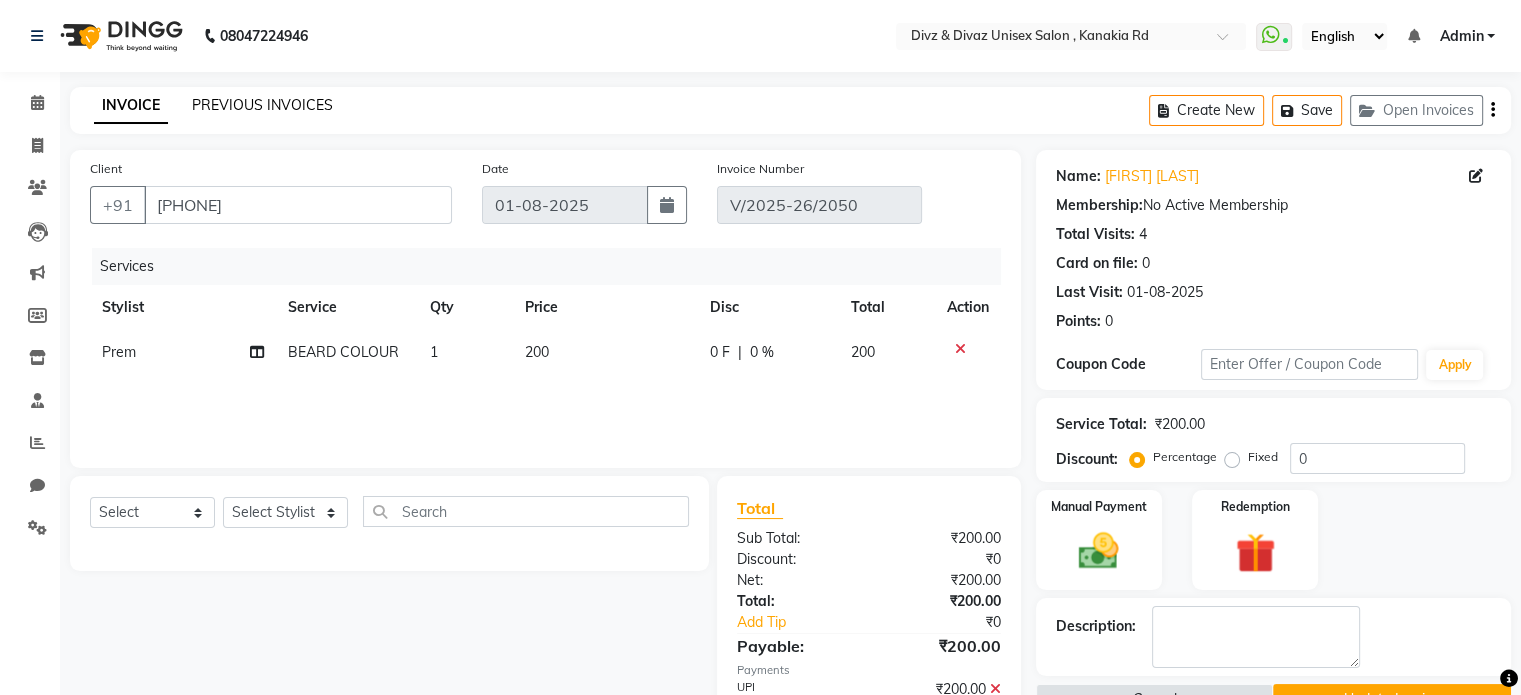 click on "PREVIOUS INVOICES" 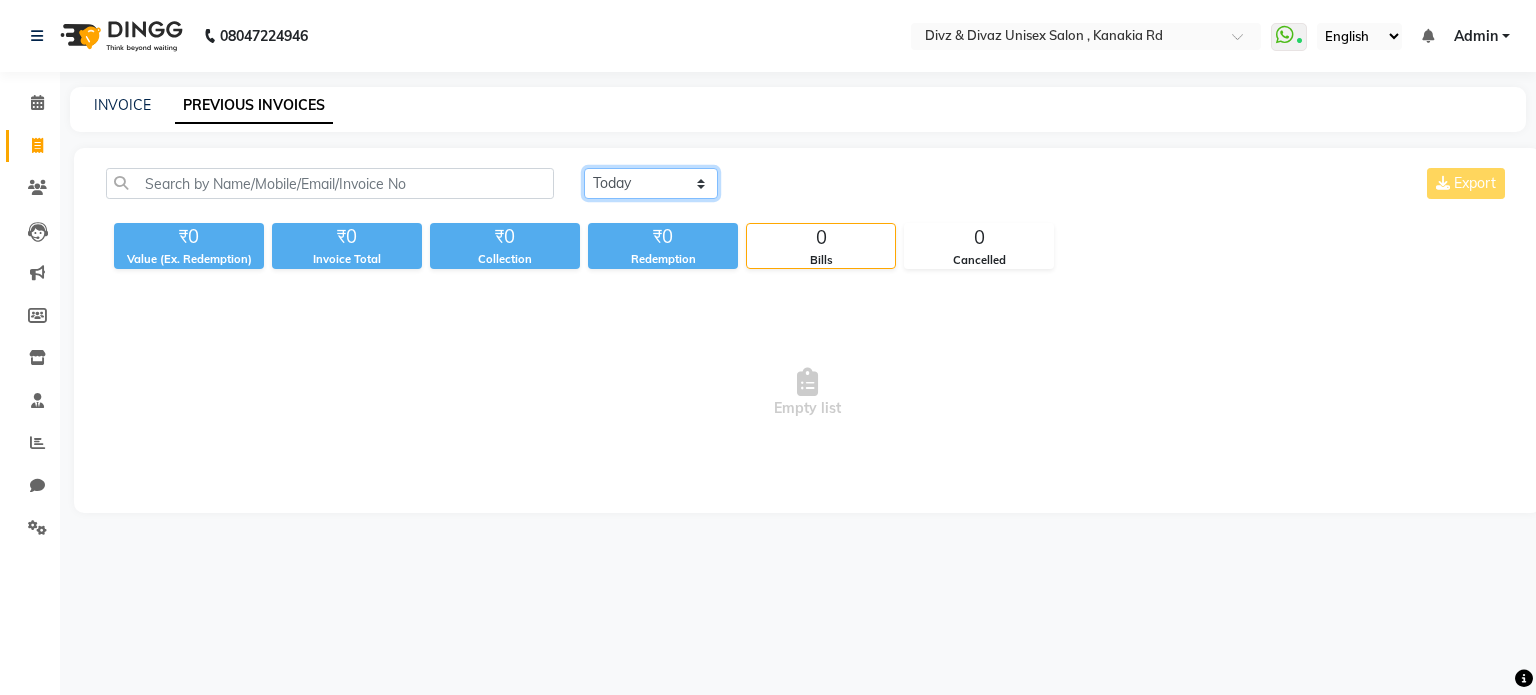 click on "Today Yesterday Custom Range" 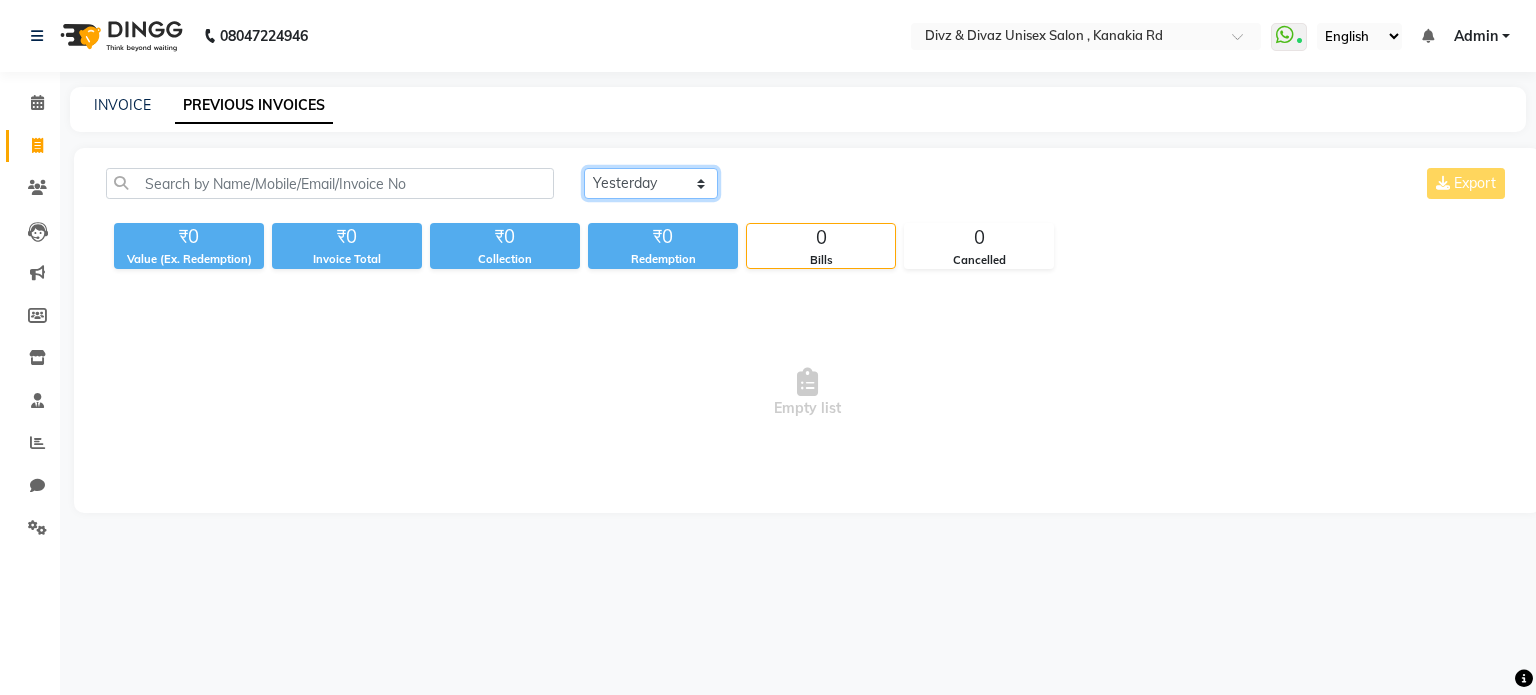 click on "Today Yesterday Custom Range" 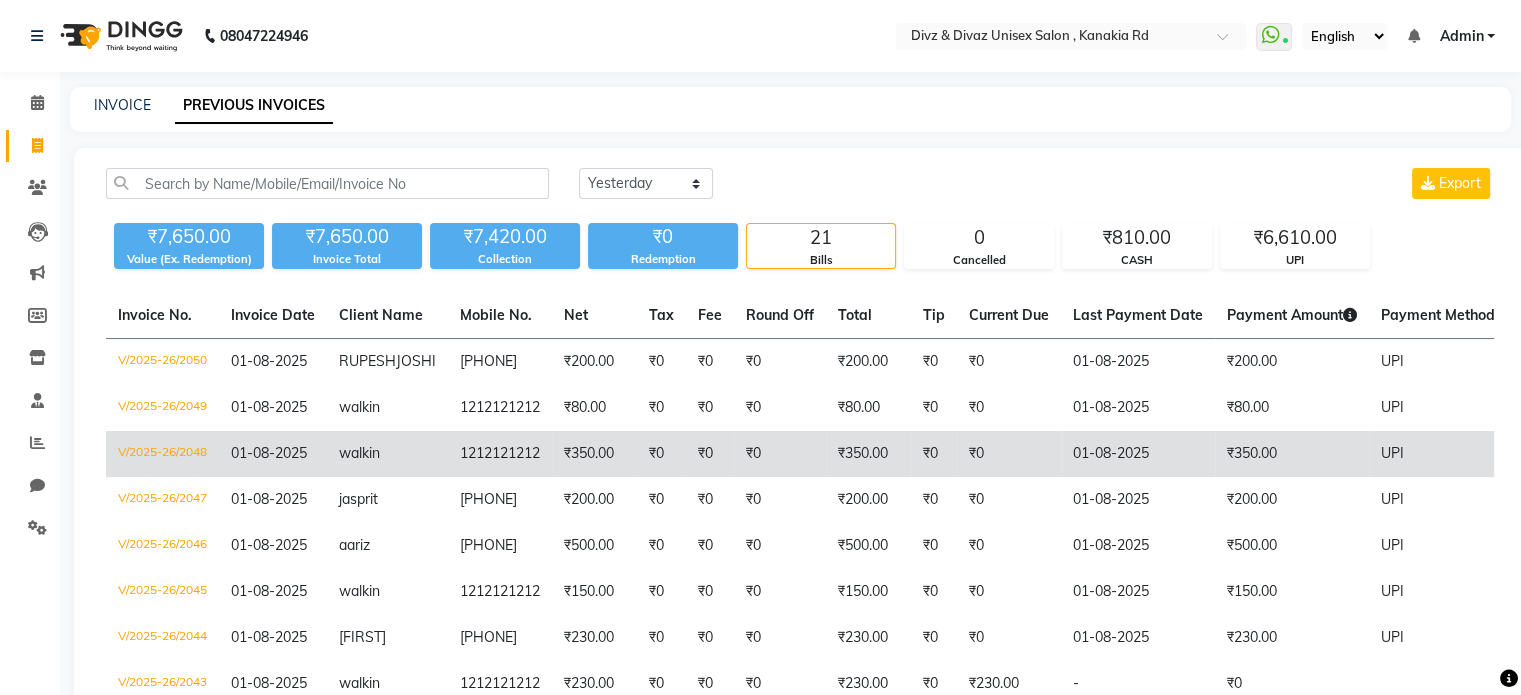 click on "01-08-2025" 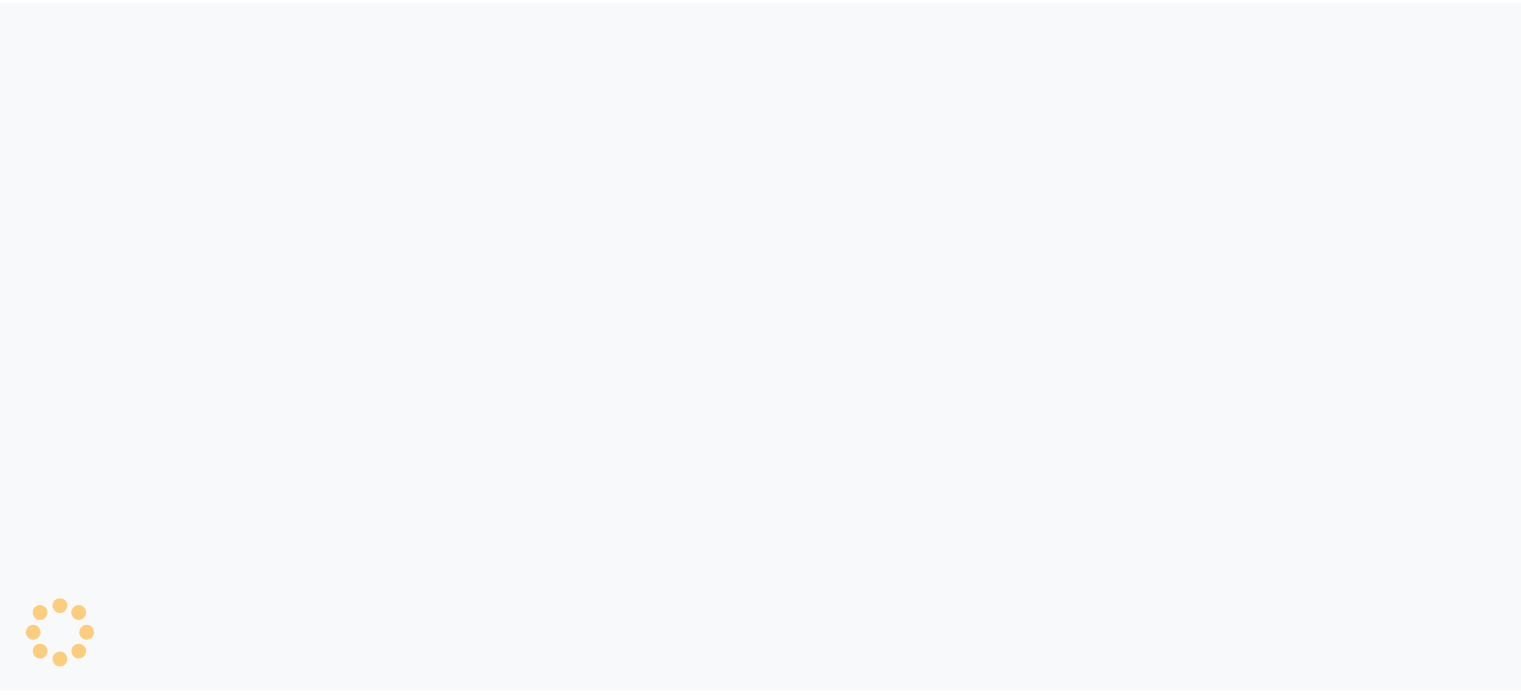 scroll, scrollTop: 0, scrollLeft: 0, axis: both 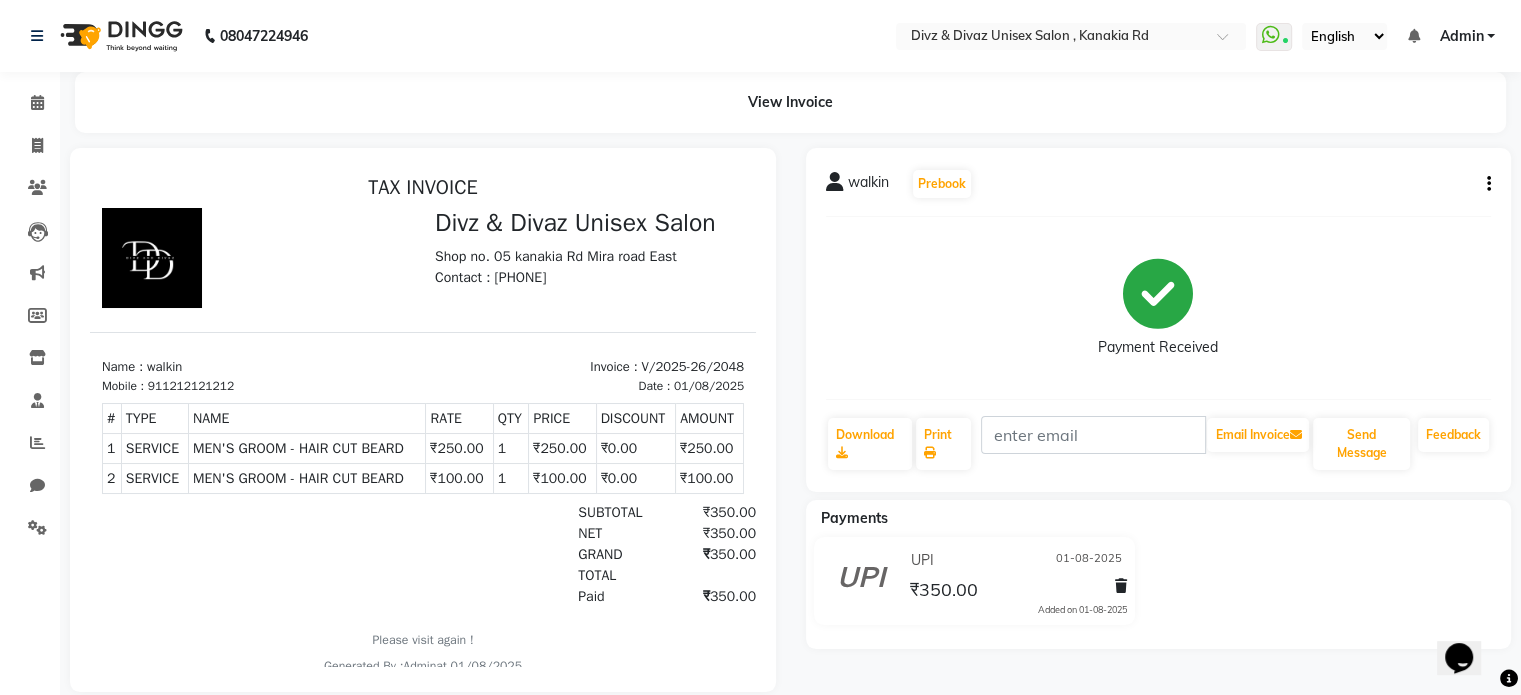 click 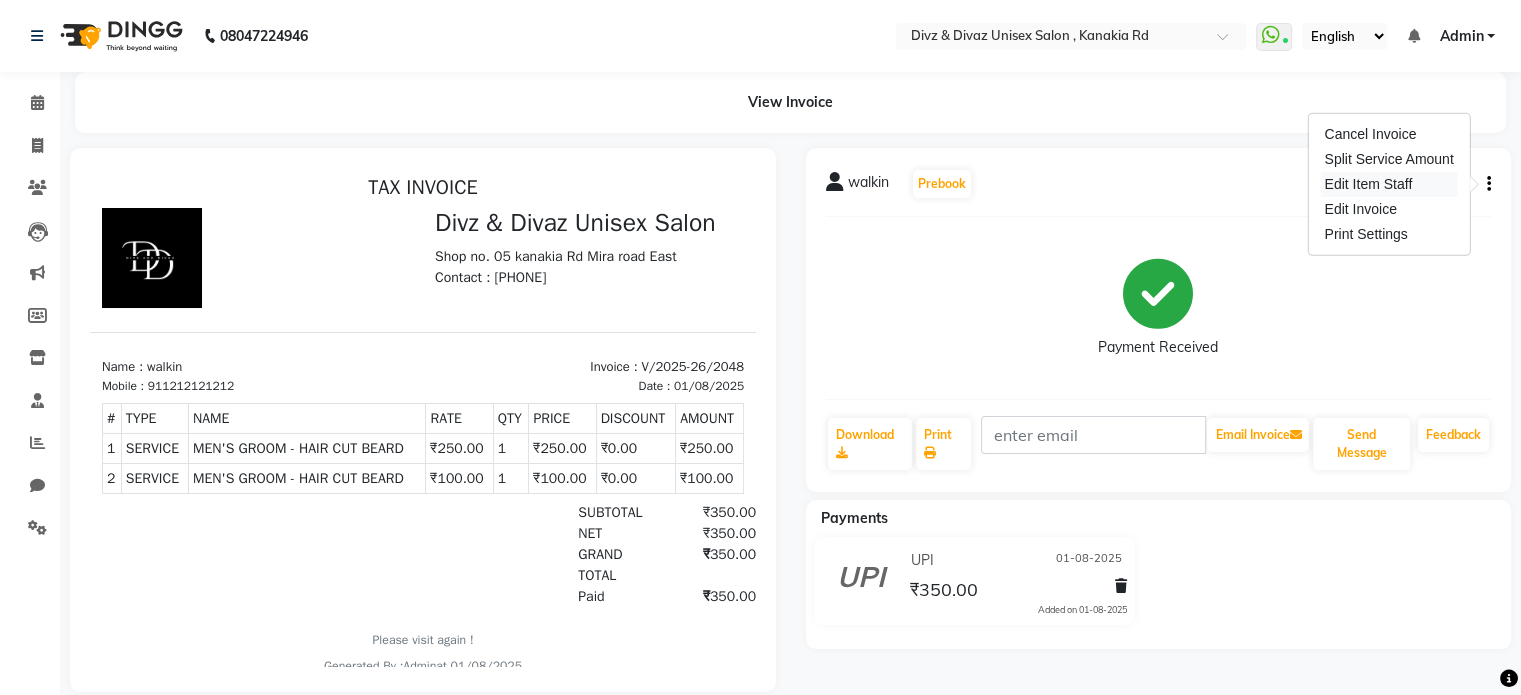 click on "Edit Item Staff" at bounding box center [1388, 184] 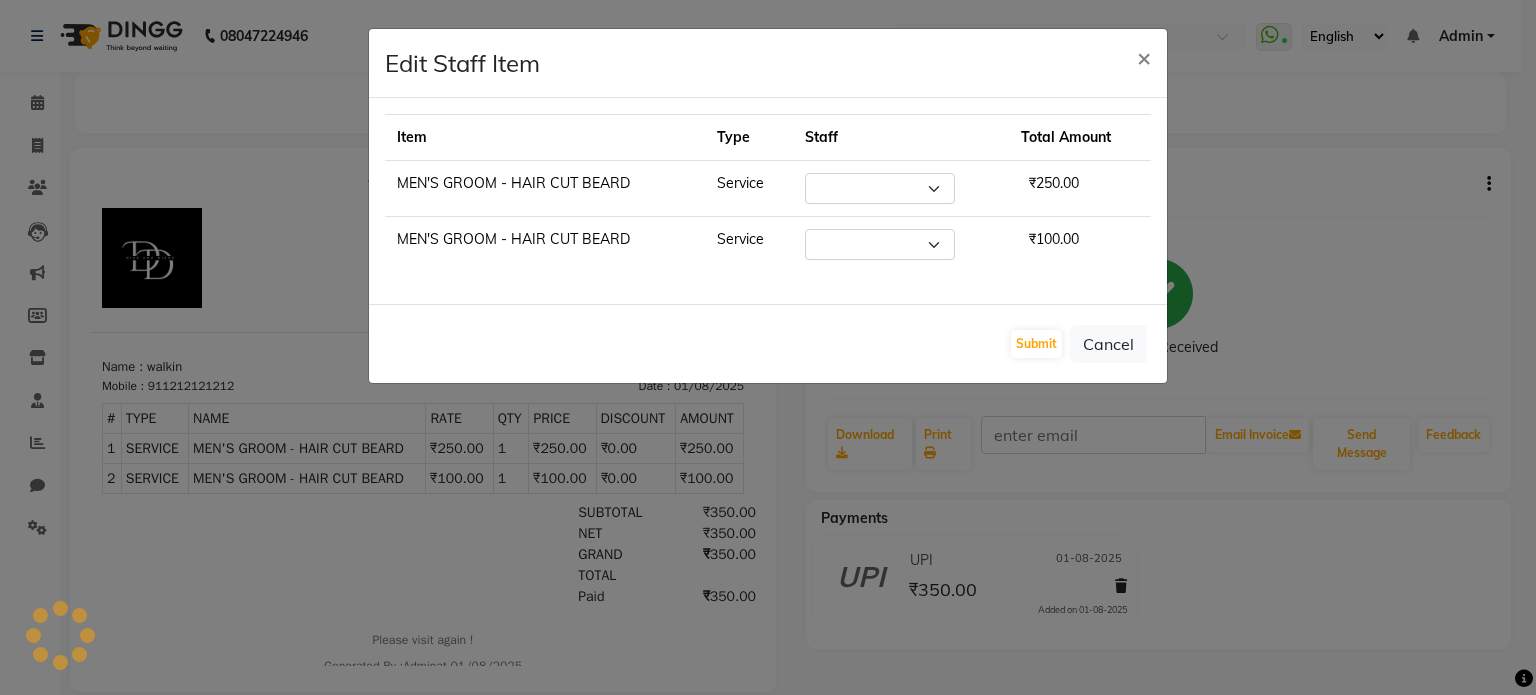 select on "67339" 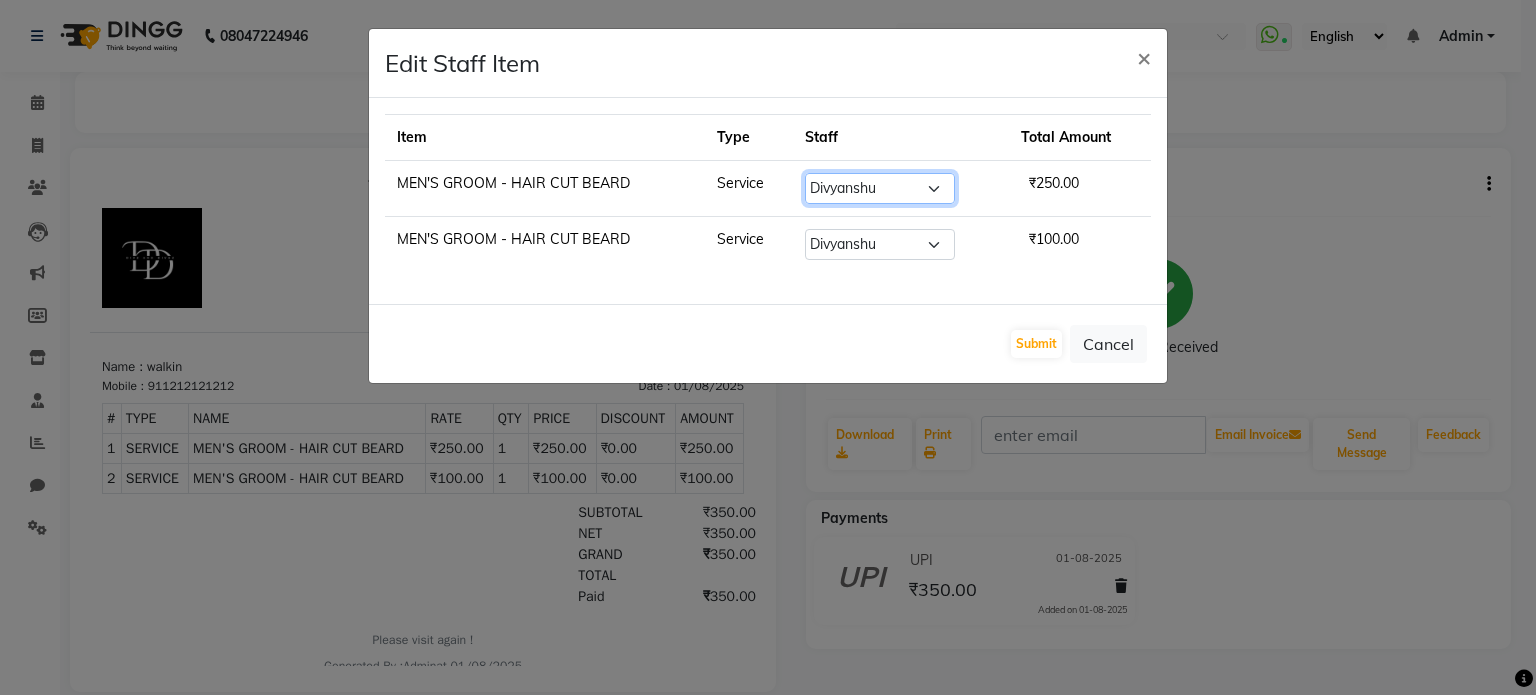 click on "Select  Divyanshu   Kailash    Prem   ravina   shabeer" 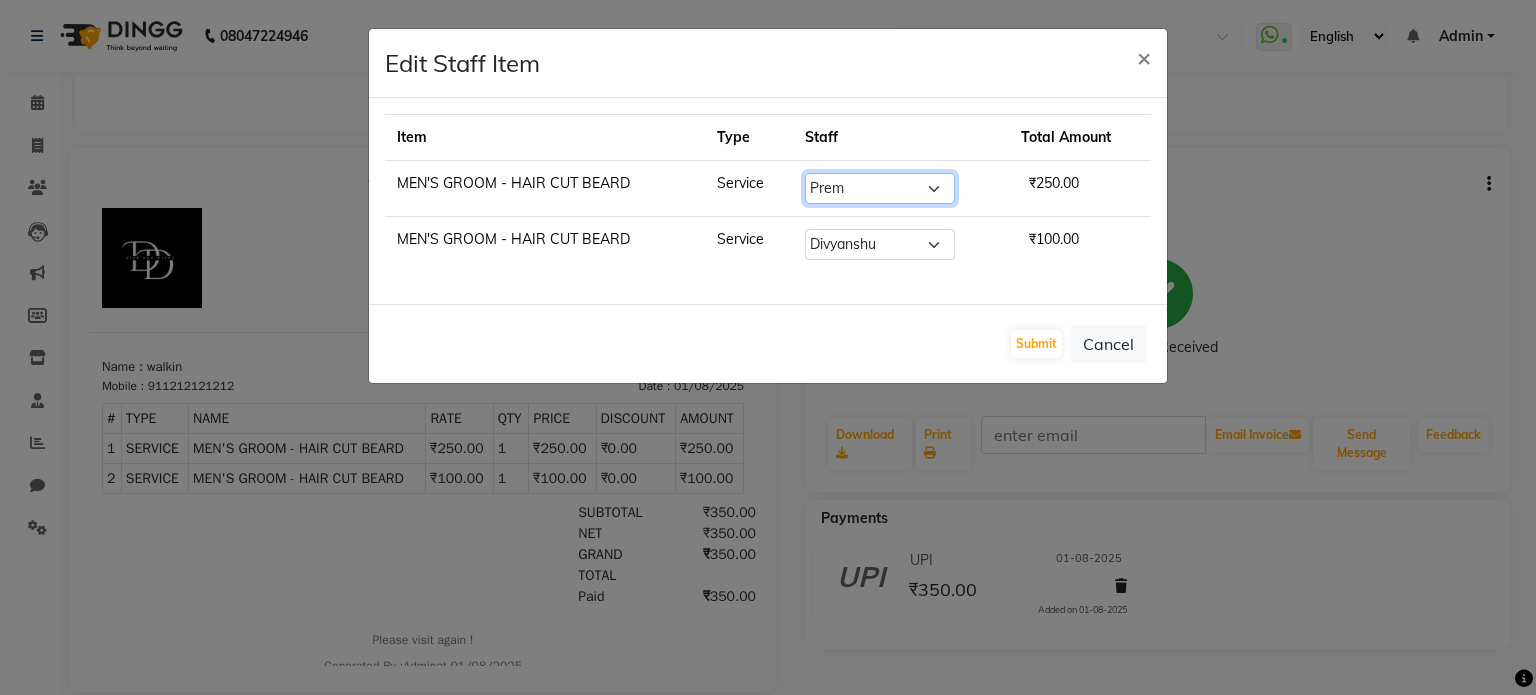 click on "Select  Divyanshu   Kailash    Prem   ravina   shabeer" 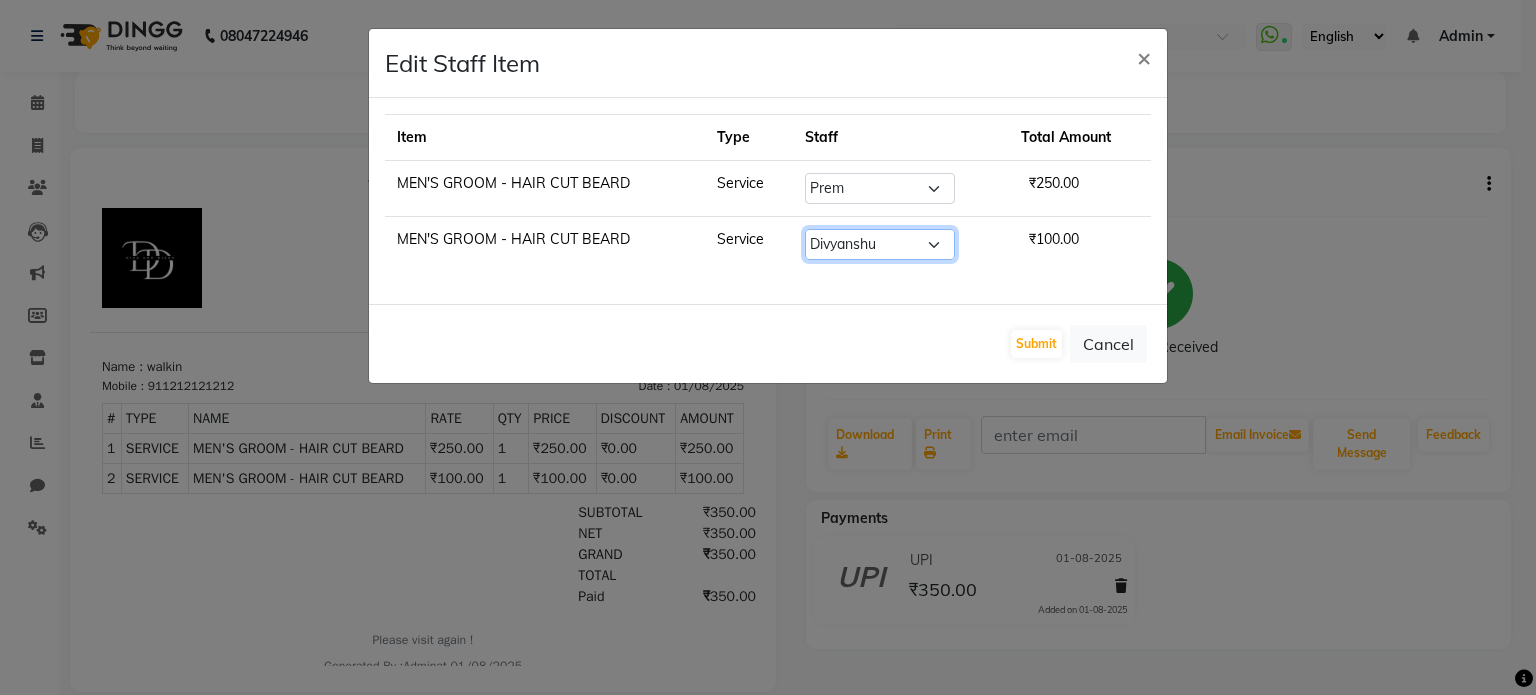 click on "Select  Divyanshu   Kailash    Prem   ravina   shabeer" 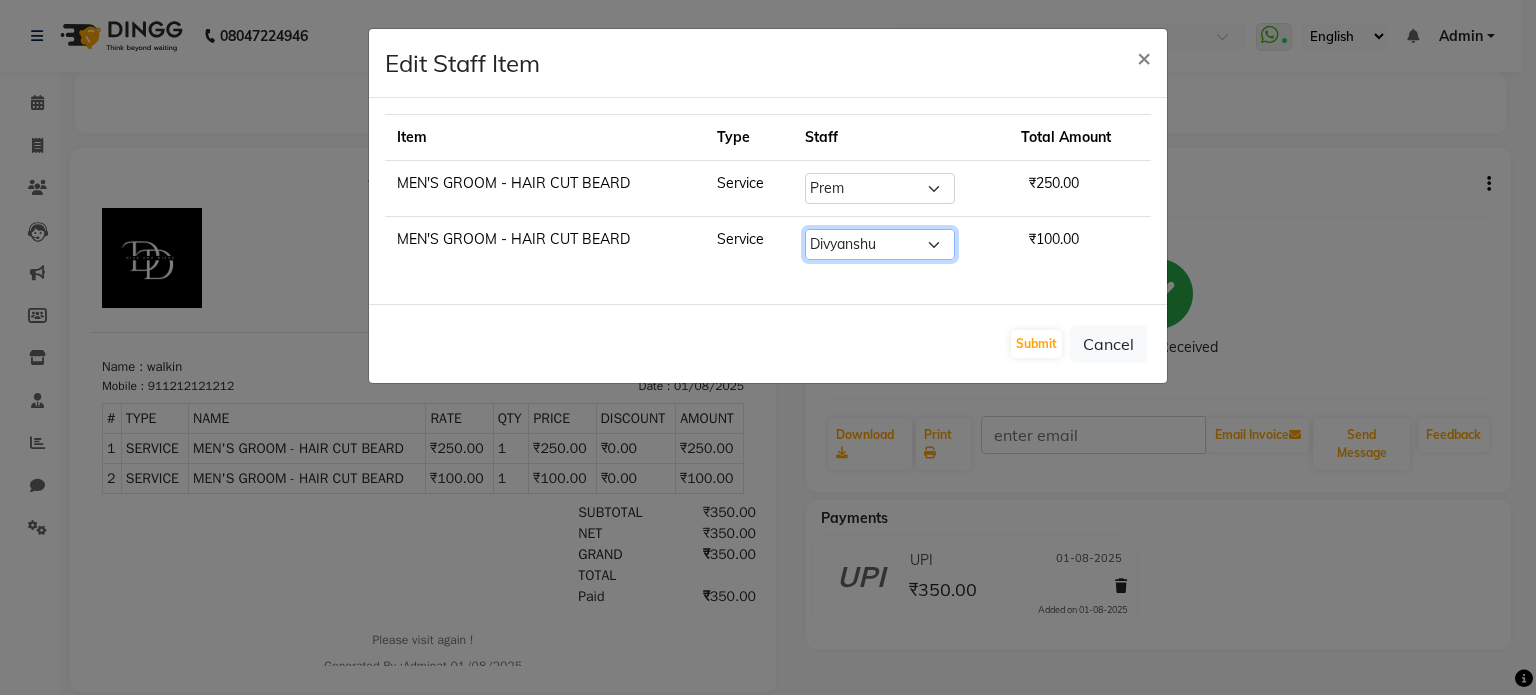 select on "67195" 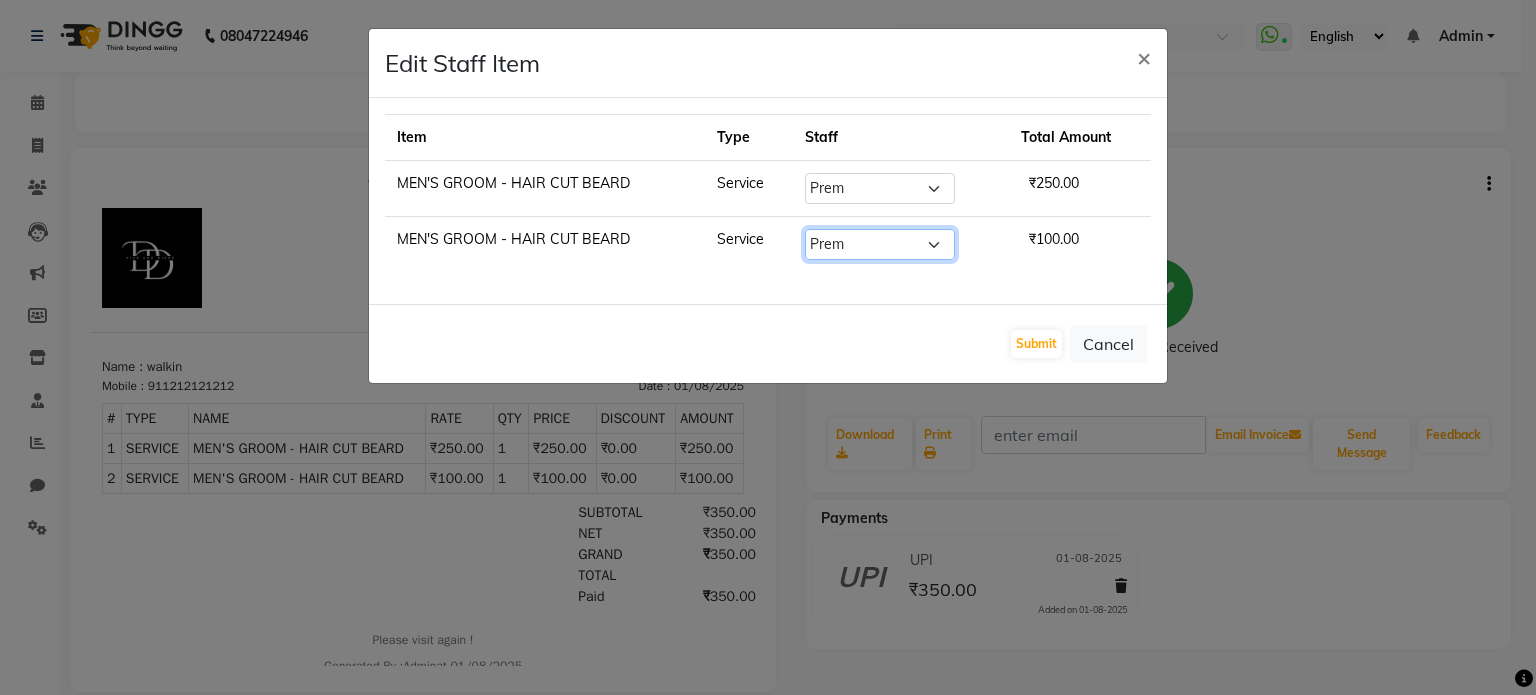 click on "Select  Divyanshu   Kailash    Prem   ravina   shabeer" 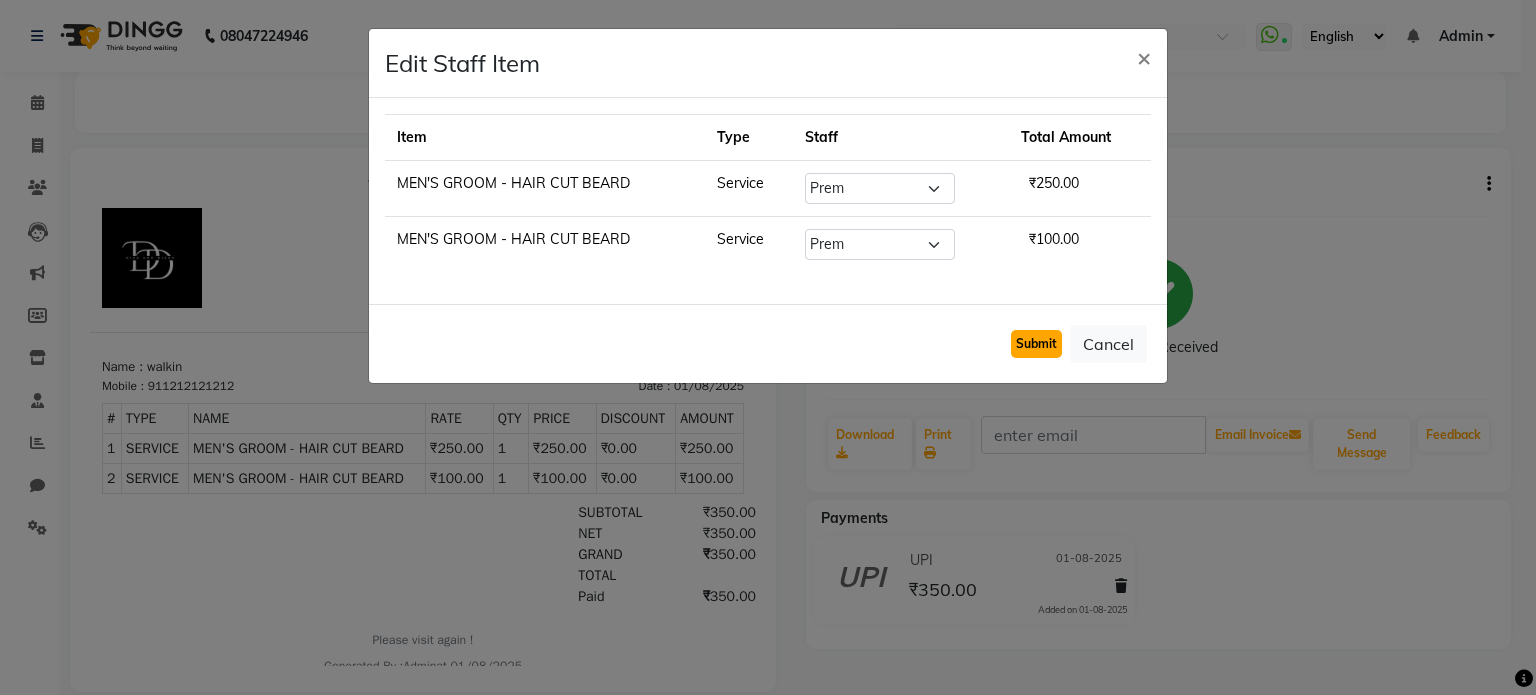 click on "Submit" 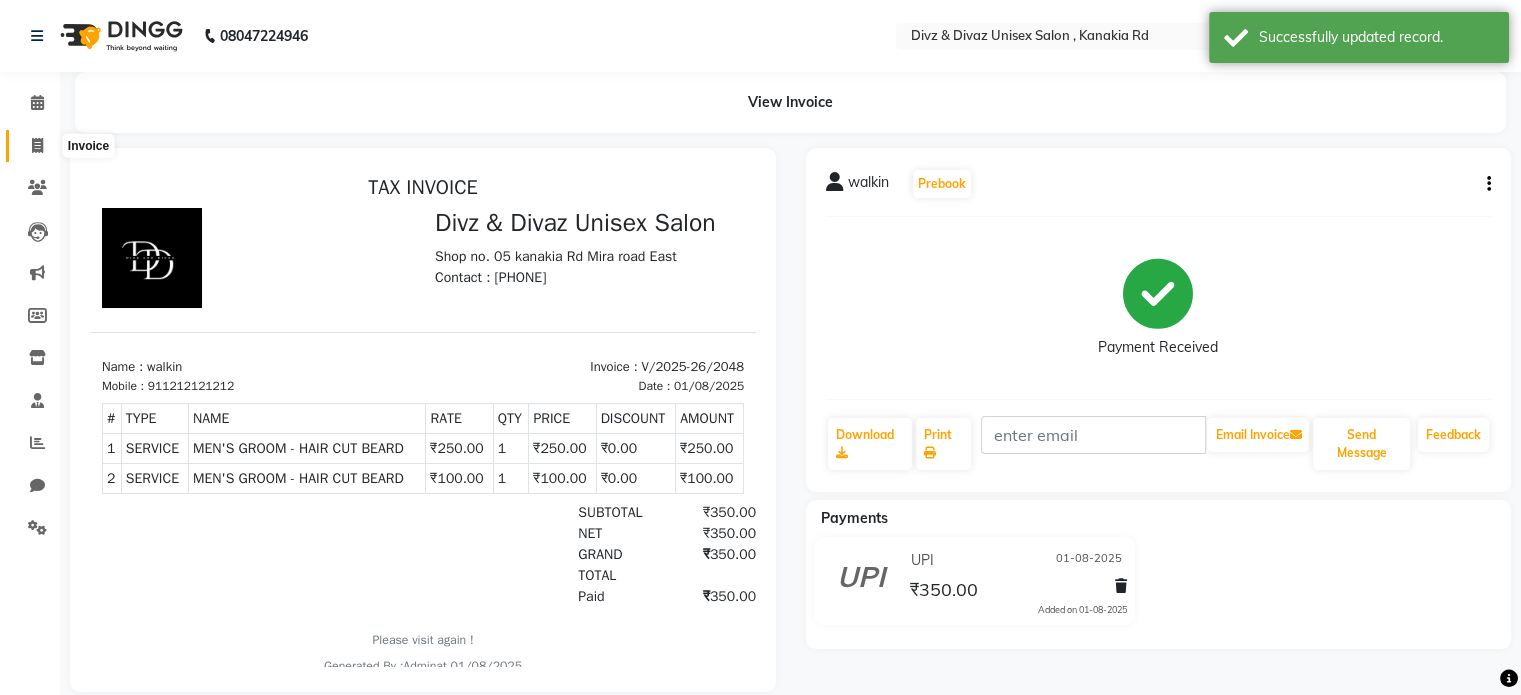 click 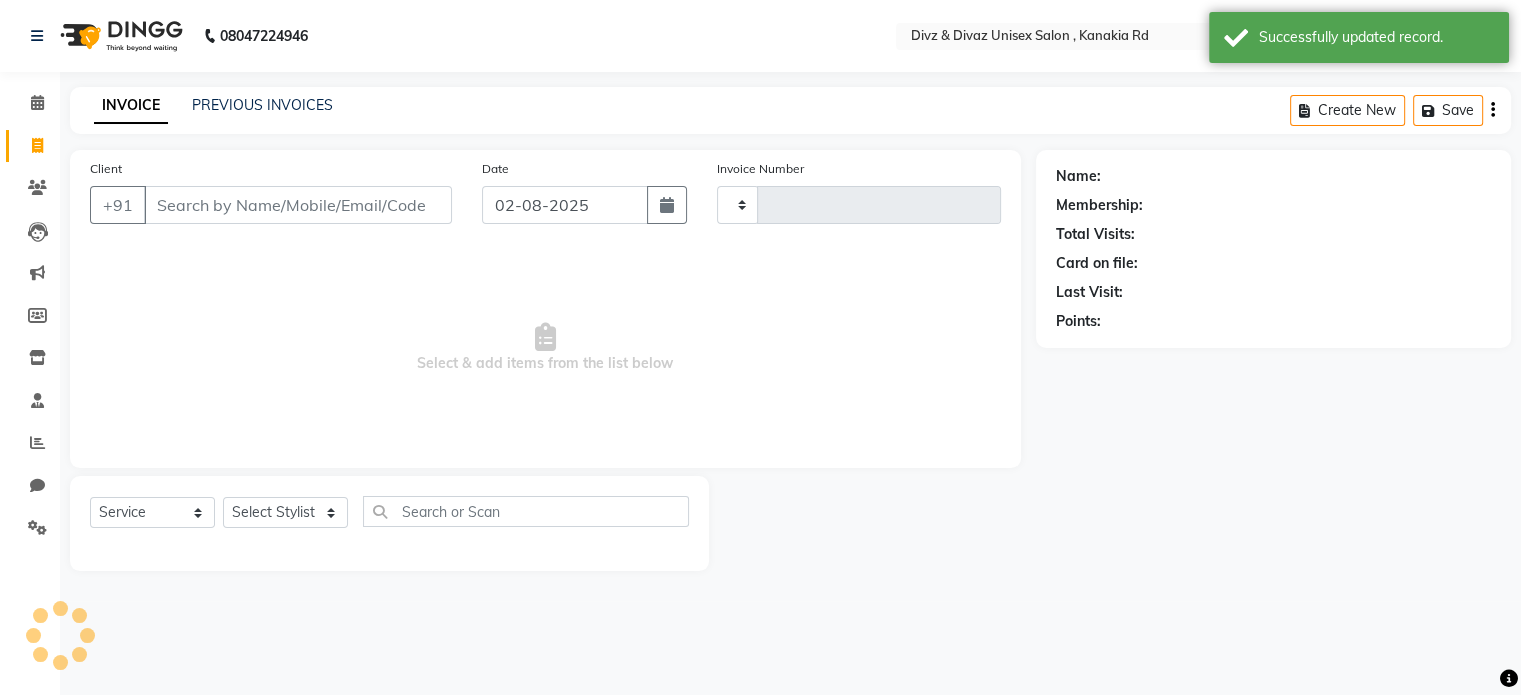 type on "2051" 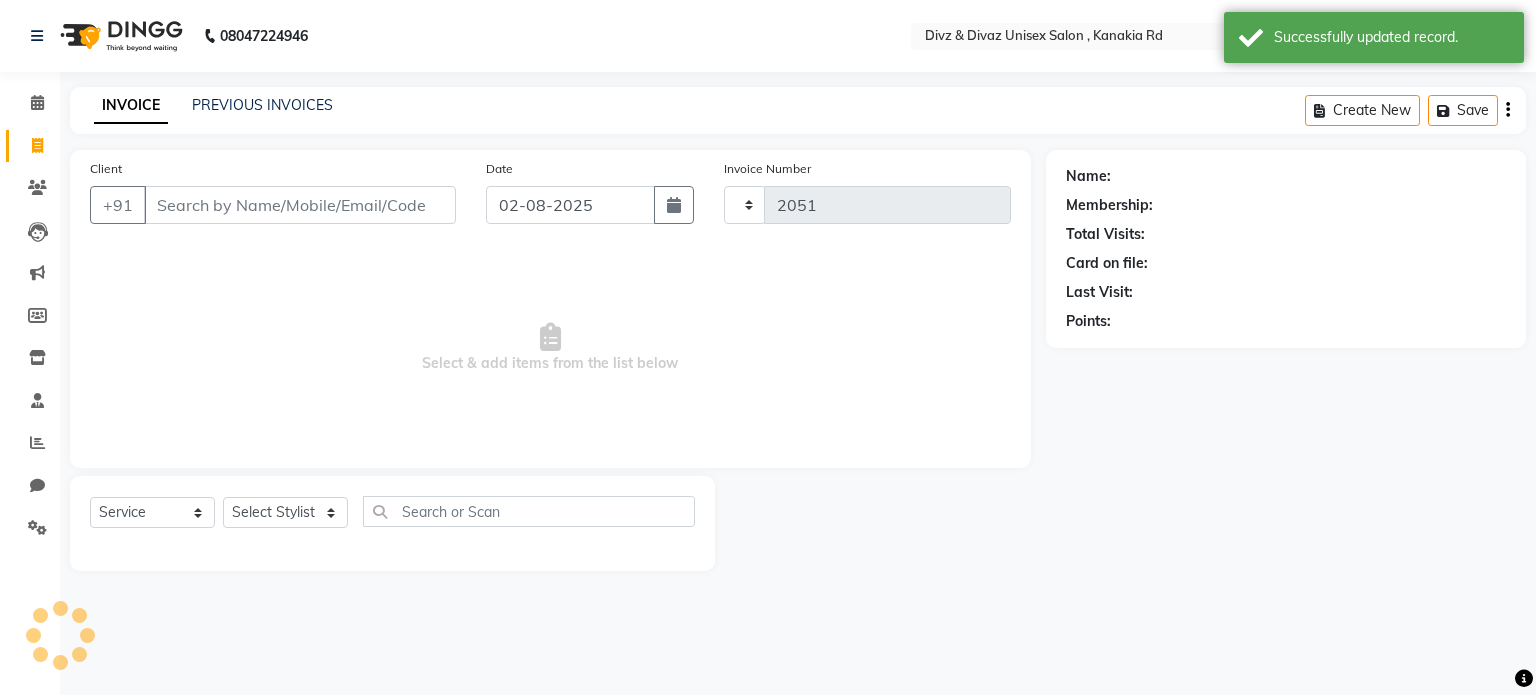 select on "7588" 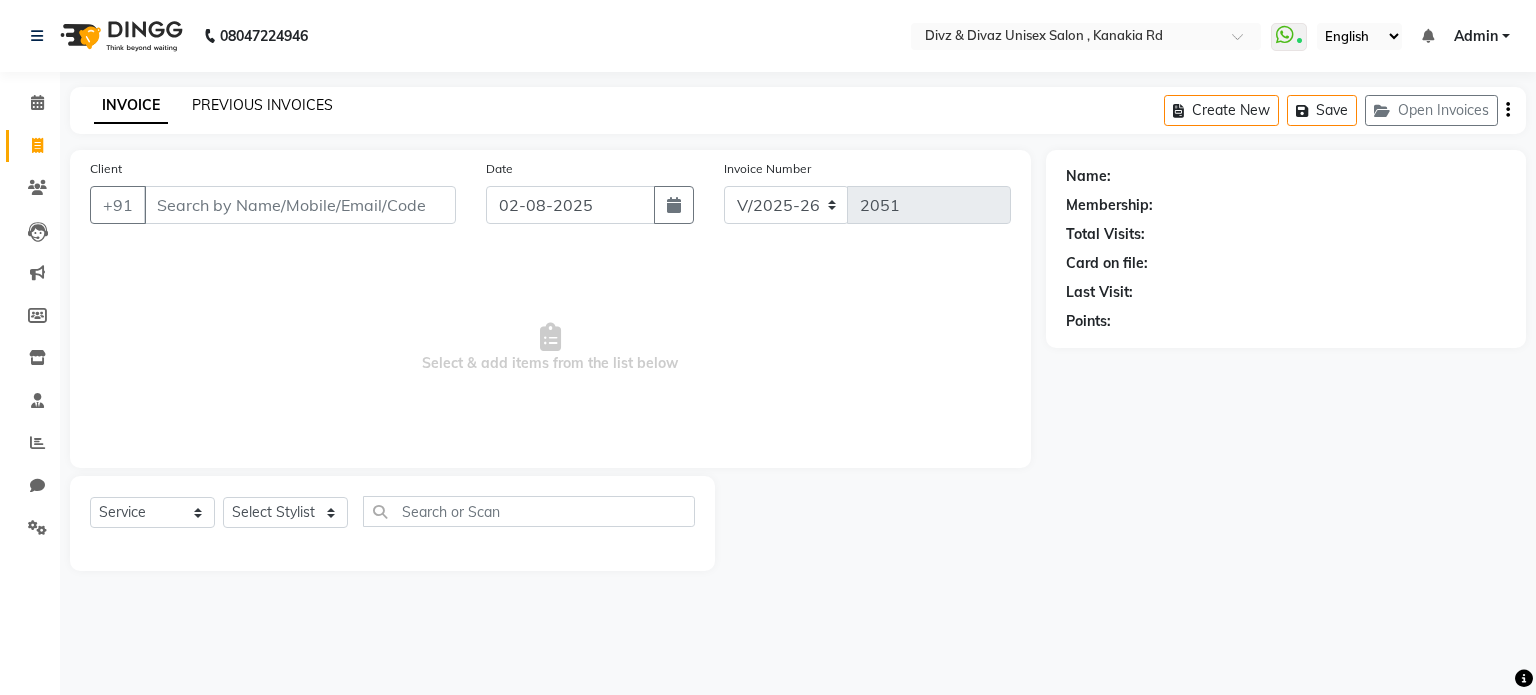 click on "PREVIOUS INVOICES" 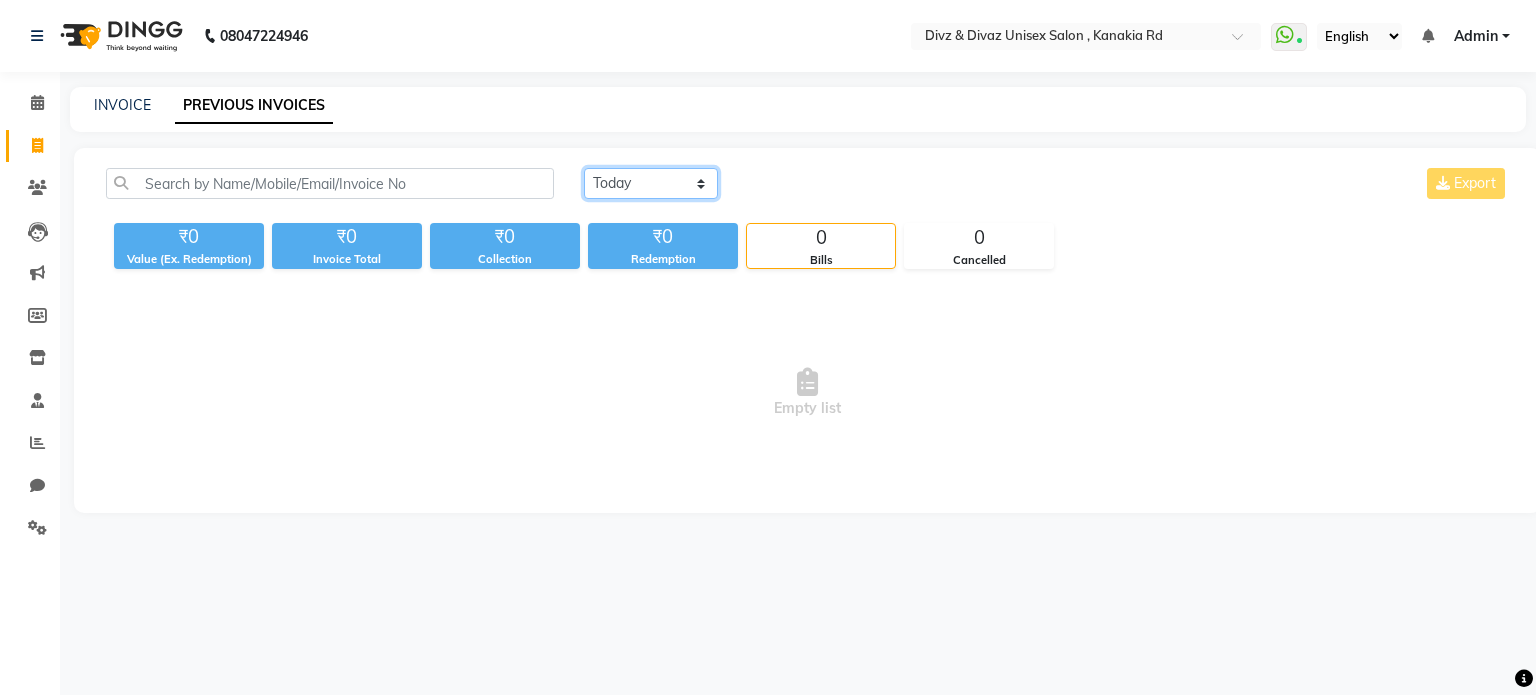 click on "Today Yesterday Custom Range" 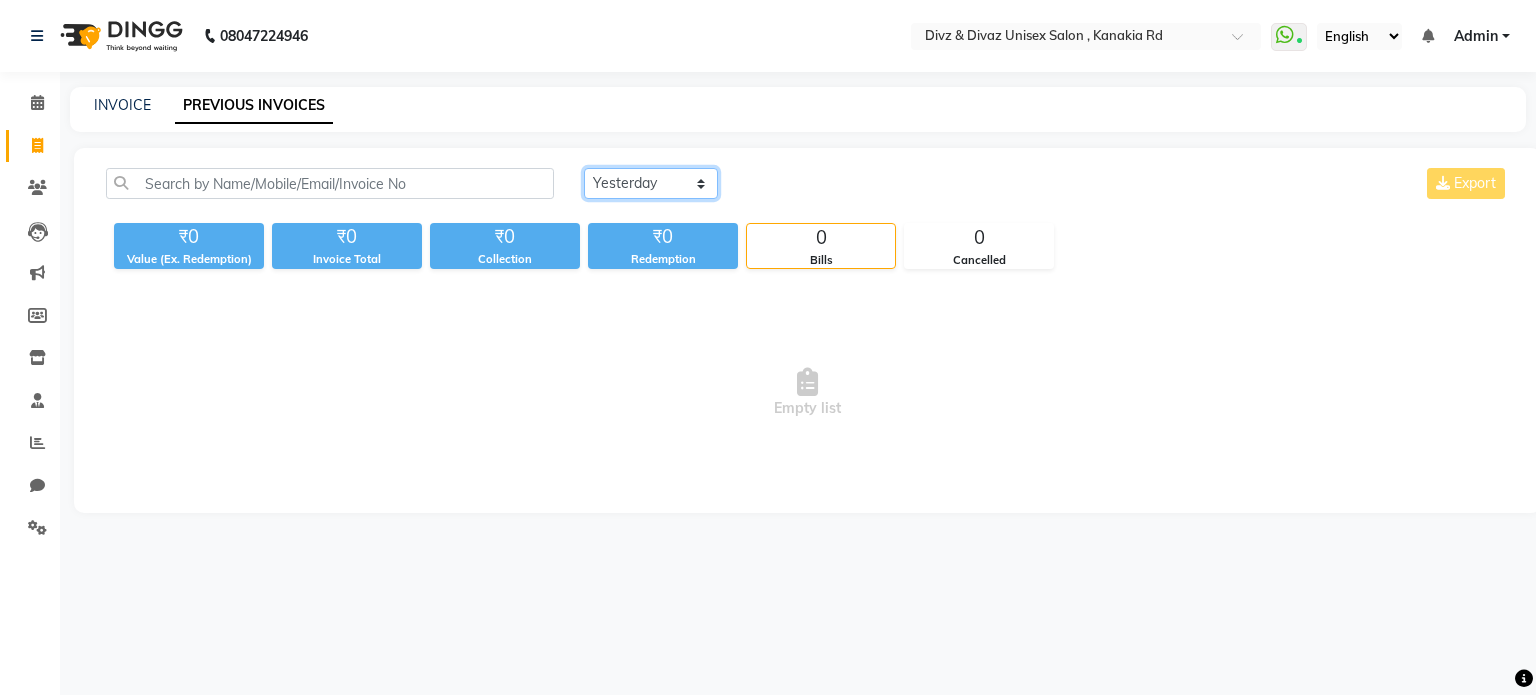 click on "Today Yesterday Custom Range" 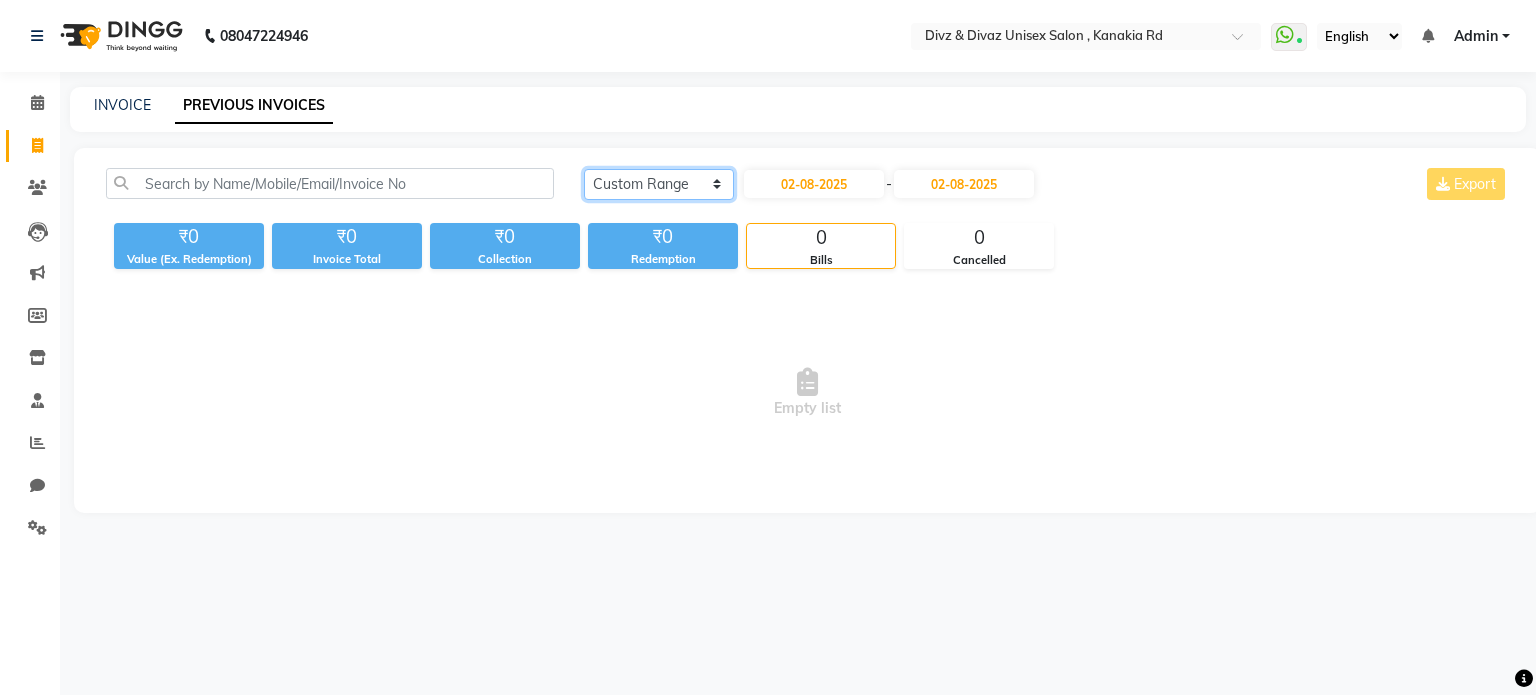 click on "Today Yesterday Custom Range" 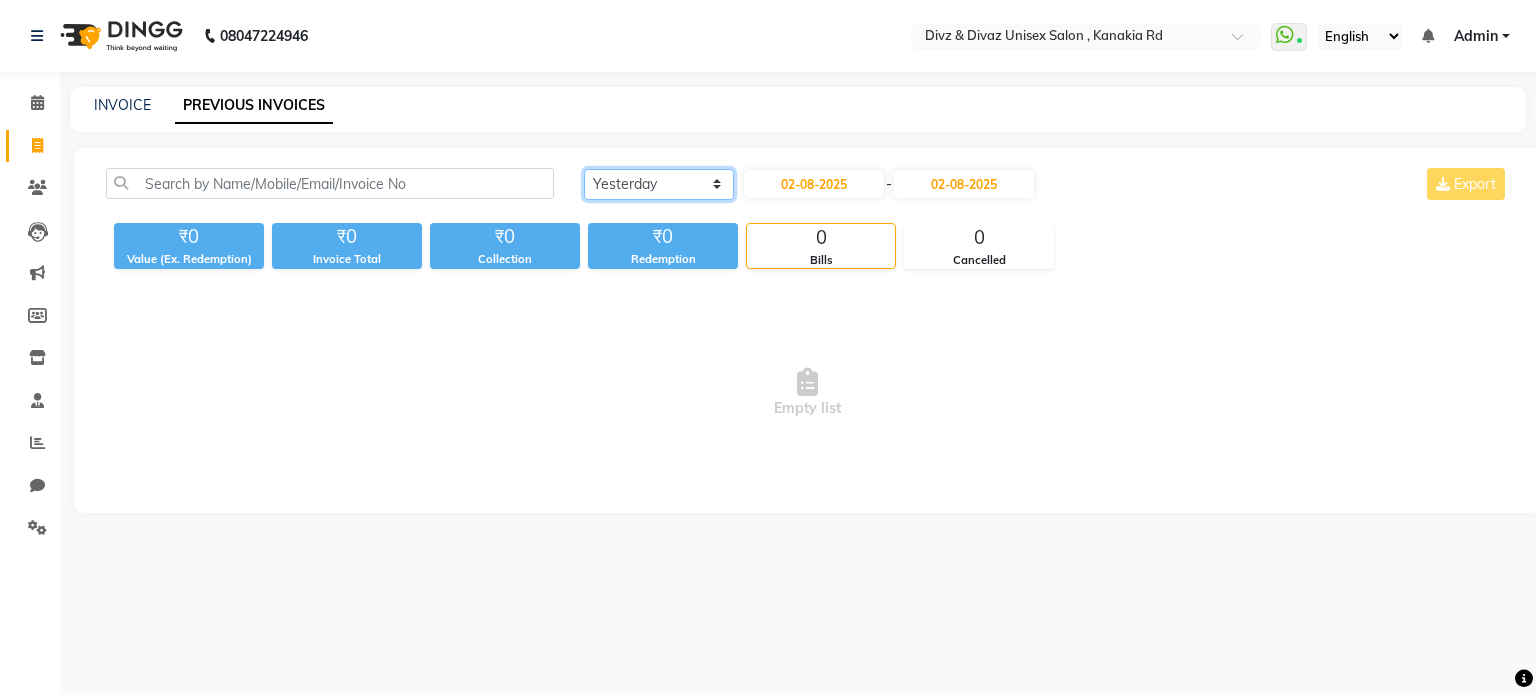 click on "Today Yesterday Custom Range" 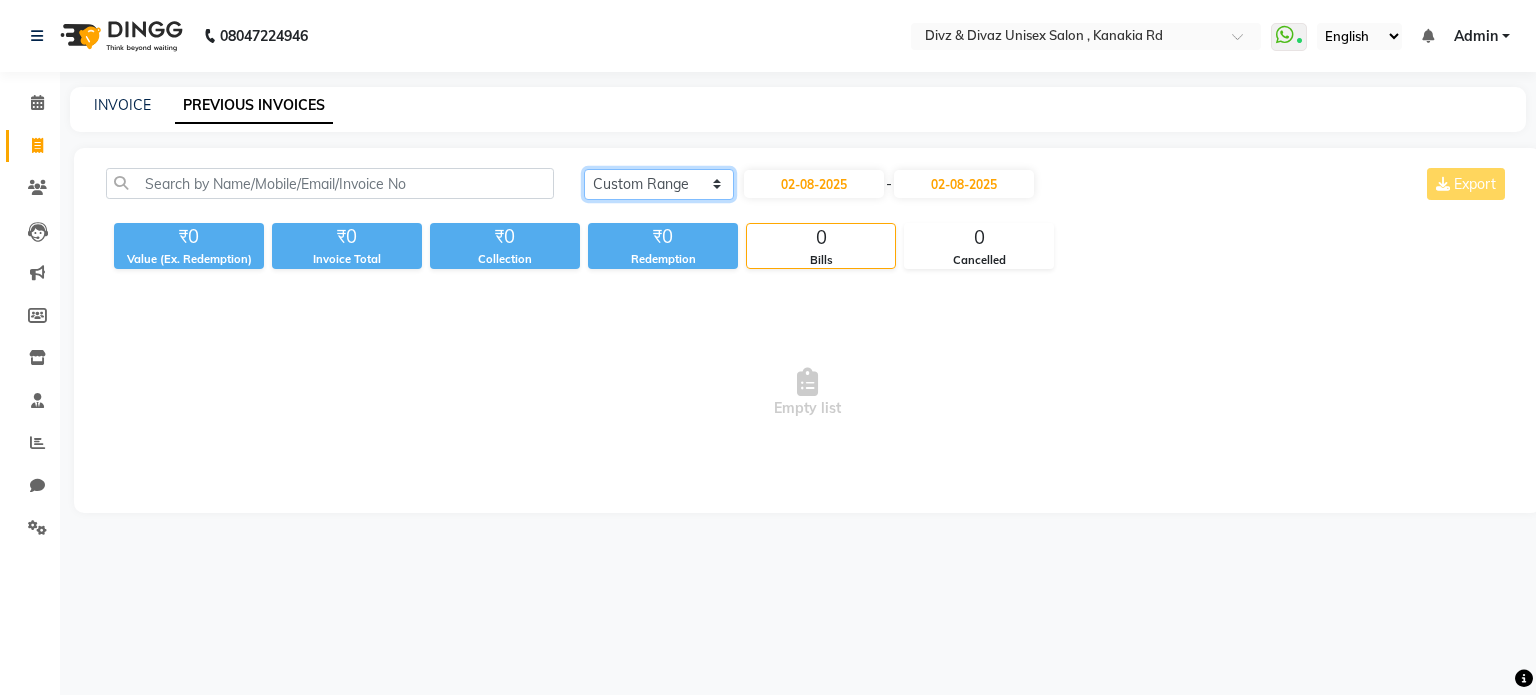 click on "Today Yesterday Custom Range" 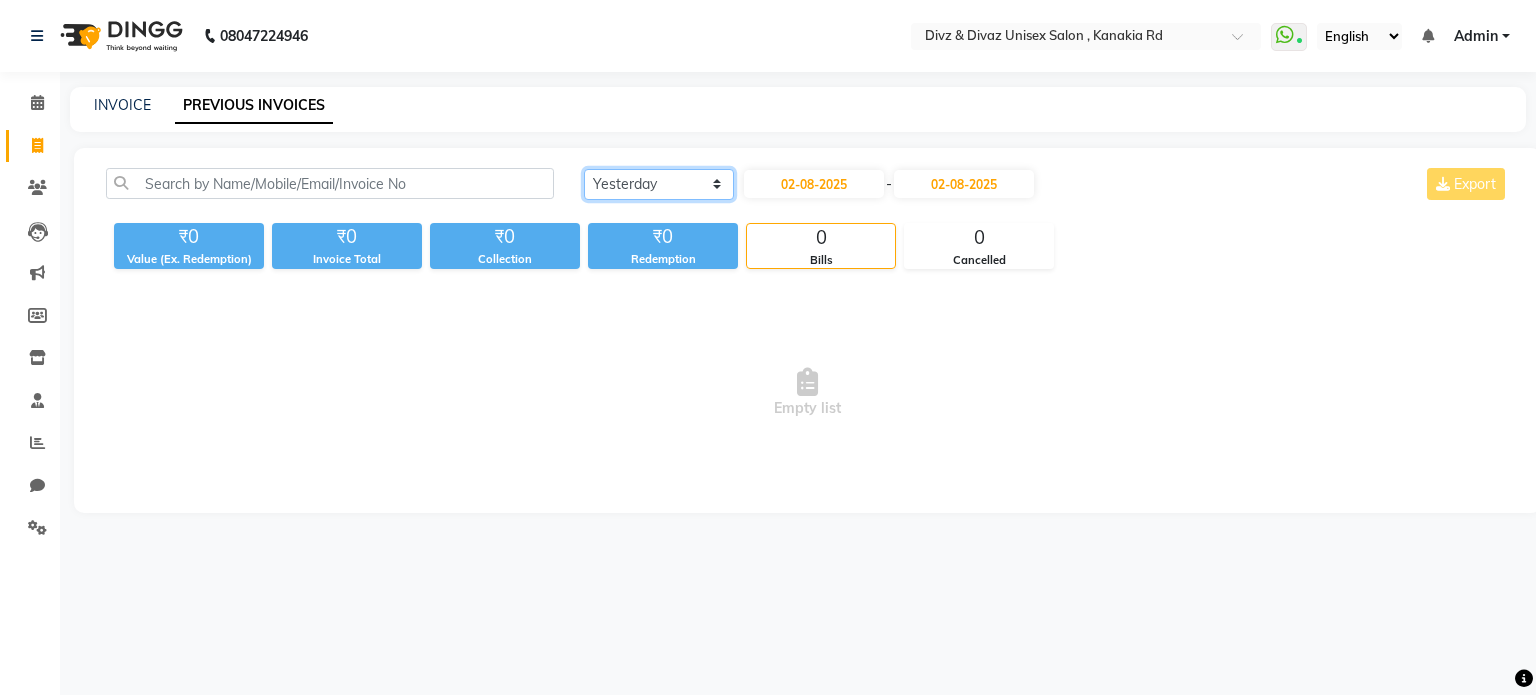 click on "Today Yesterday Custom Range" 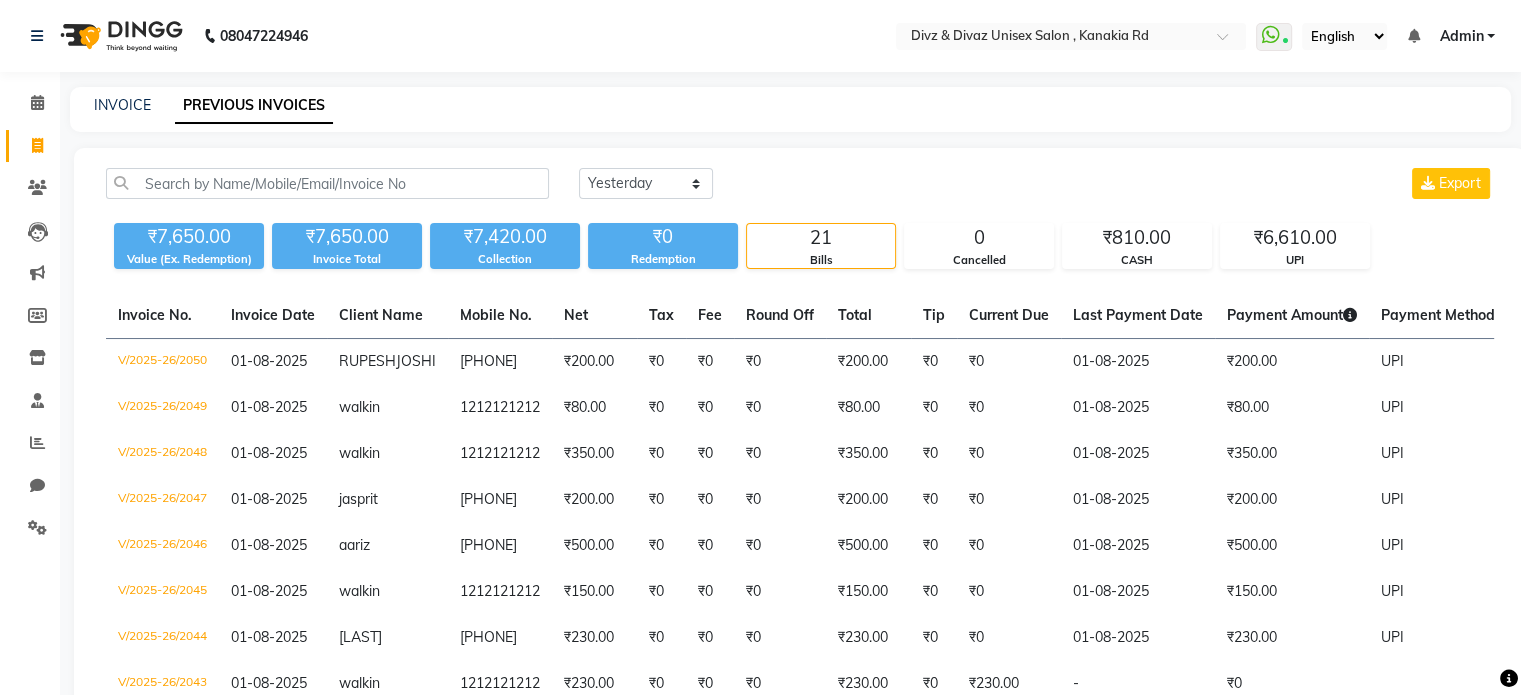 click on "Today Yesterday Custom Range Export ₹7,650.00 Value (Ex. Redemption) ₹7,650.00 Invoice Total  ₹7,420.00 Collection ₹0 Redemption 21 Bills 0 Cancelled ₹810.00 CASH ₹6,610.00 UPI  Invoice No.   Invoice Date   Client Name   Mobile No.   Net   Tax   Fee   Round Off   Total   Tip   Current Due   Last Payment Date   Payment Amount   Payment Methods   Cancel Reason   Status   V/2025-26/2050  01-08-2025 [LAST]  [LAST] [PHONE] ₹200.00 ₹0  ₹0  ₹0 ₹200.00 ₹0 ₹0 01-08-2025 ₹200.00  UPI - PAID  V/2025-26/2049  01-08-2025 walkin   [PHONE] ₹80.00 ₹0  ₹0  ₹0 ₹80.00 ₹0 ₹0 01-08-2025 ₹80.00  UPI - PAID  V/2025-26/2048  01-08-2025 walkin   [PHONE] ₹350.00 ₹0  ₹0  ₹0 ₹350.00 ₹0 ₹0 01-08-2025 ₹350.00  UPI - PAID  V/2025-26/2047  01-08-2025 [FIRST]   [PHONE] ₹200.00 ₹0  ₹0  ₹0 ₹200.00 ₹0 ₹0 01-08-2025 ₹200.00  UPI - PAID  V/2025-26/2046  01-08-2025 [FIRST]   [PHONE] ₹500.00 ₹0  ₹0  ₹0 ₹500.00 ₹0 ₹0 01-08-2025 ₹500.00  UPI - PAID" 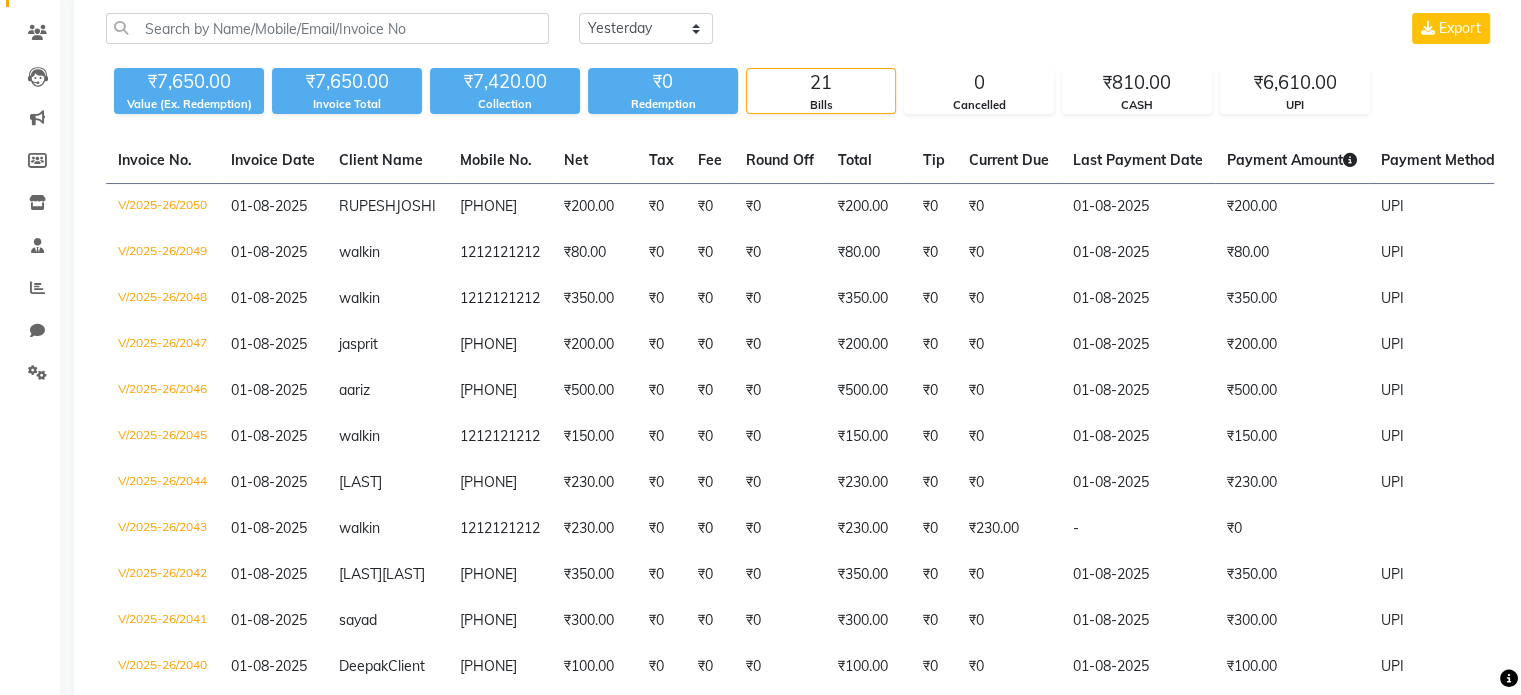 scroll, scrollTop: 160, scrollLeft: 0, axis: vertical 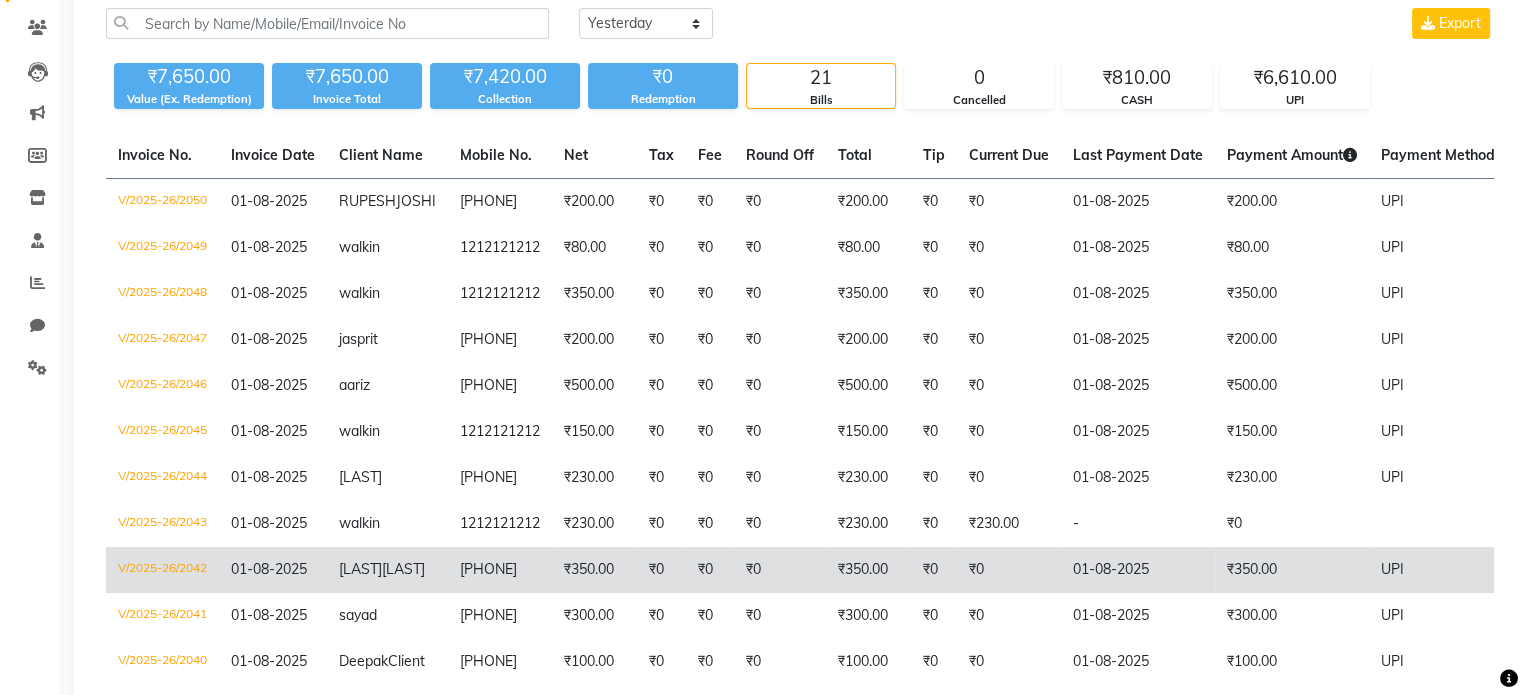 click on "₹350.00" 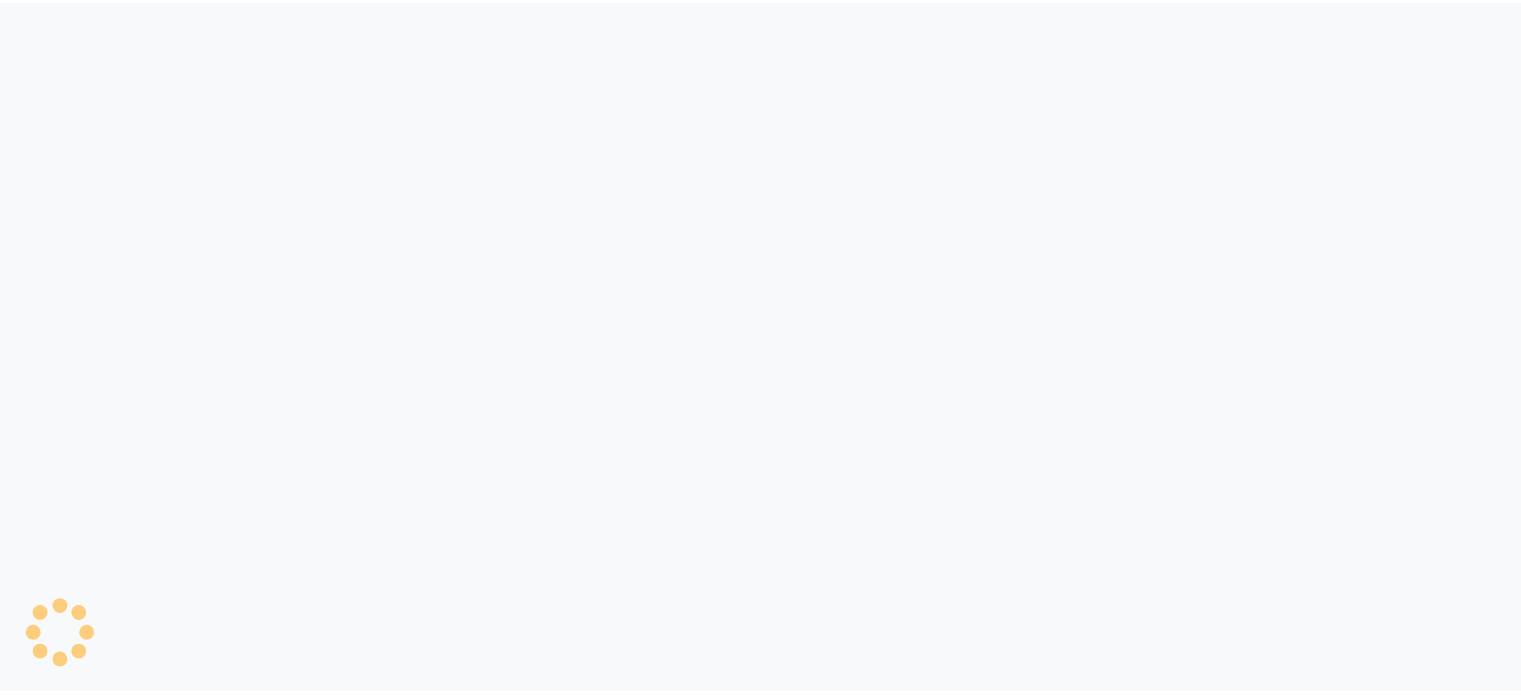scroll, scrollTop: 0, scrollLeft: 0, axis: both 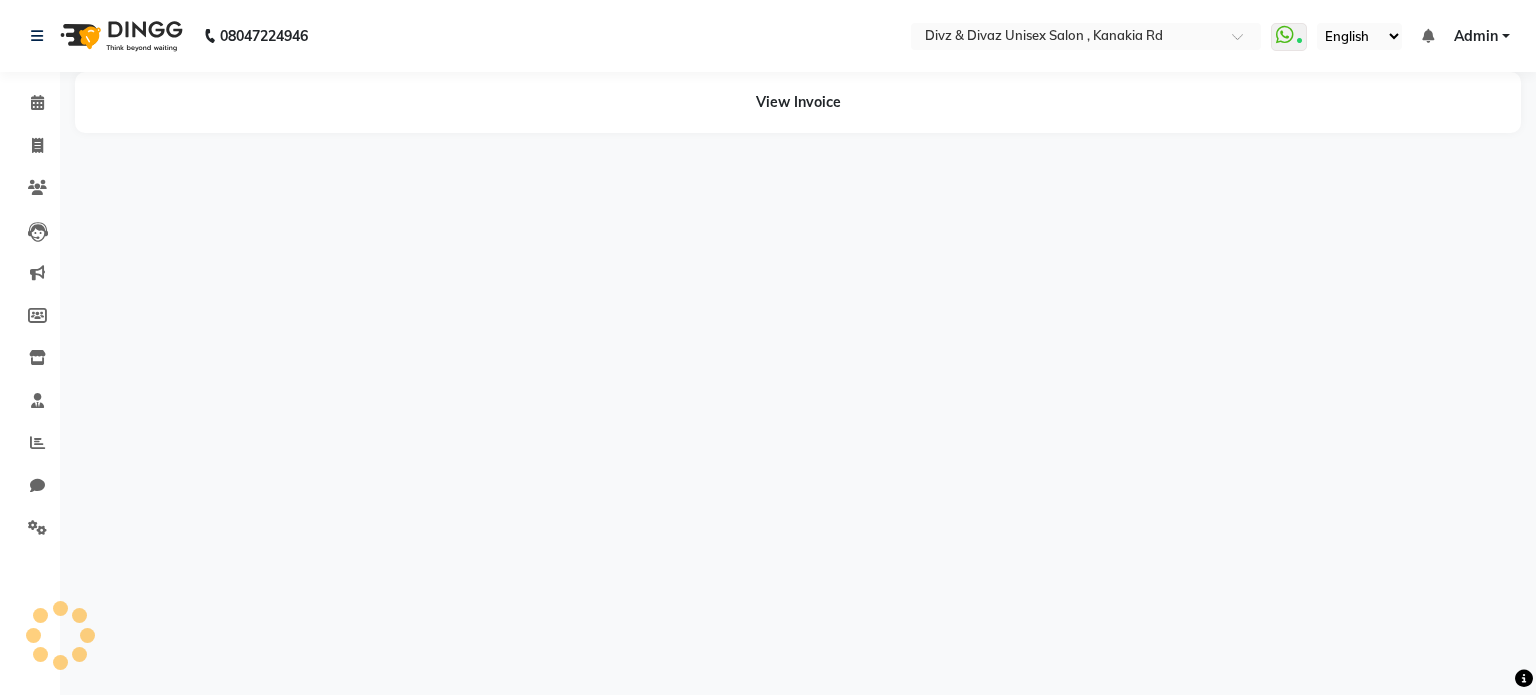 select on "en" 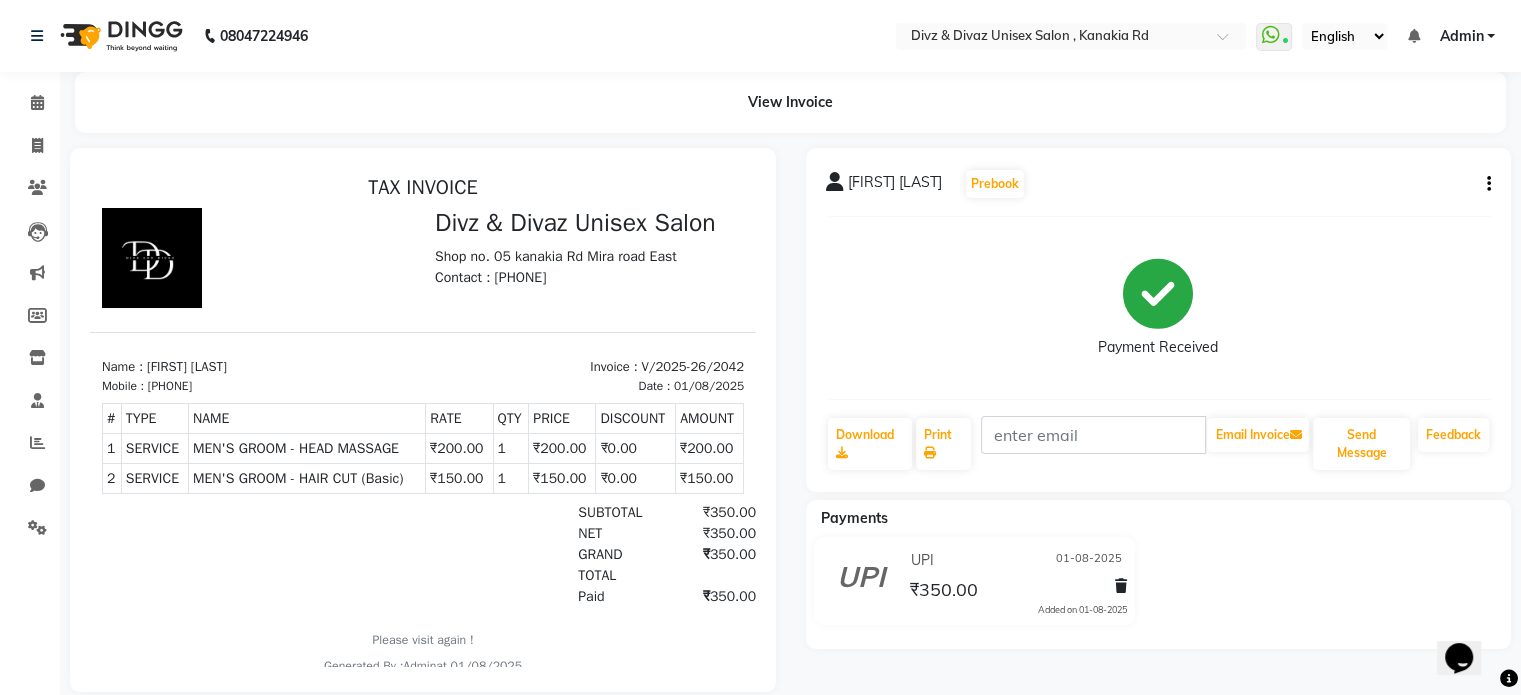 scroll, scrollTop: 0, scrollLeft: 0, axis: both 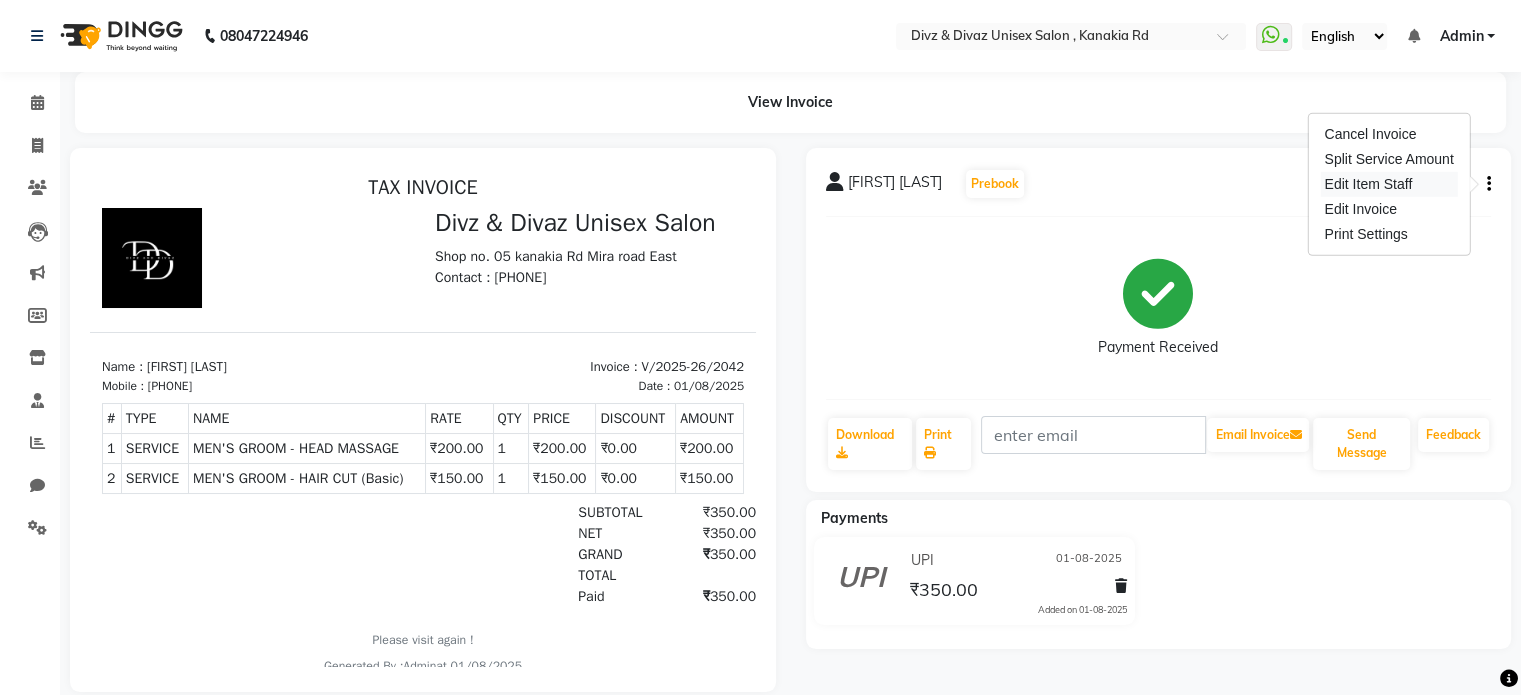 click on "Edit Item Staff" at bounding box center [1388, 184] 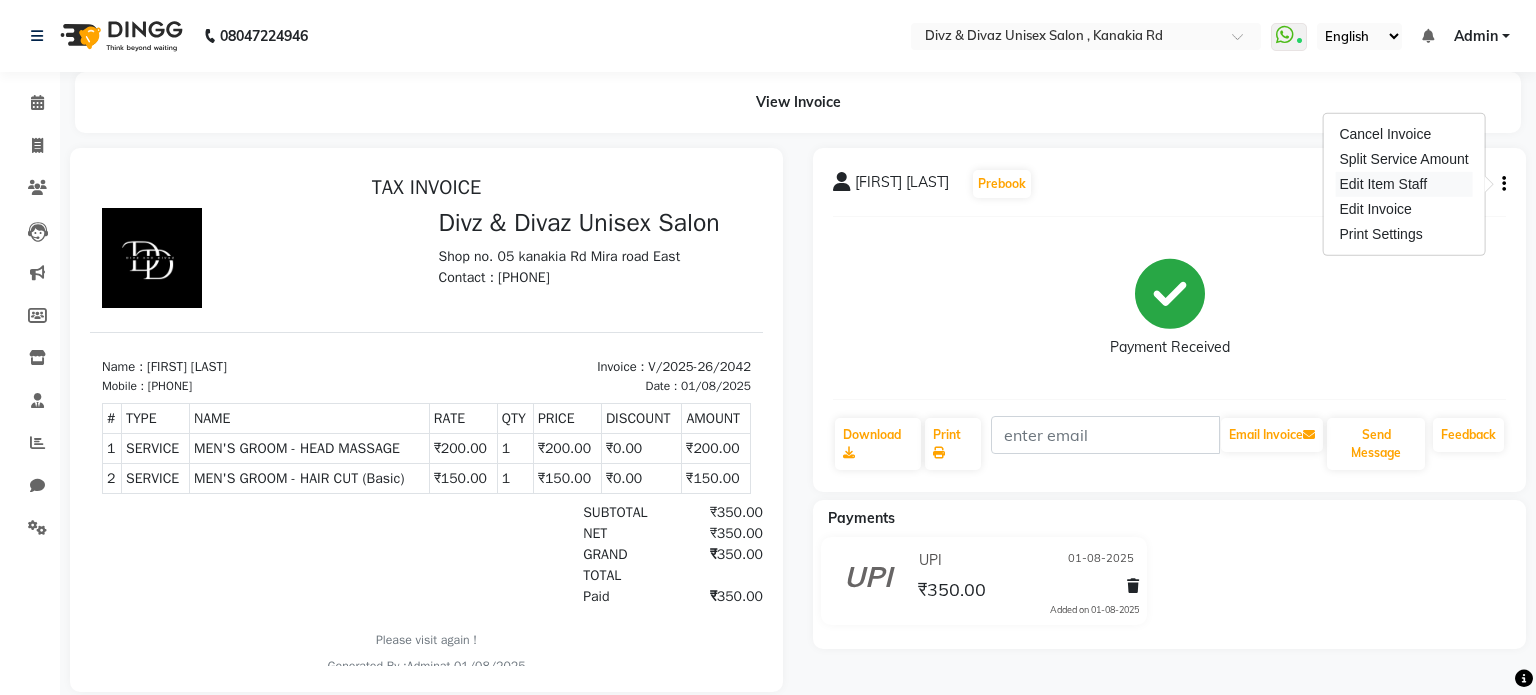 select 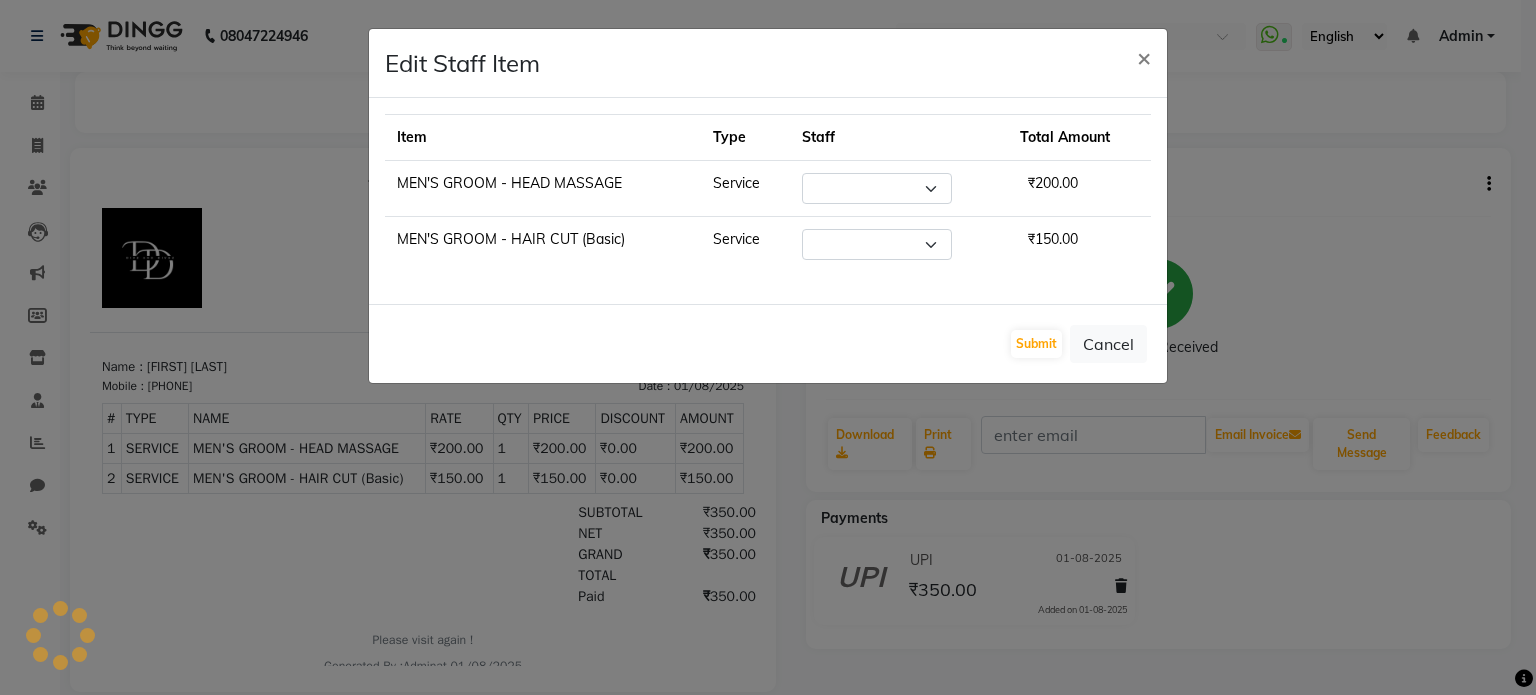 select on "67195" 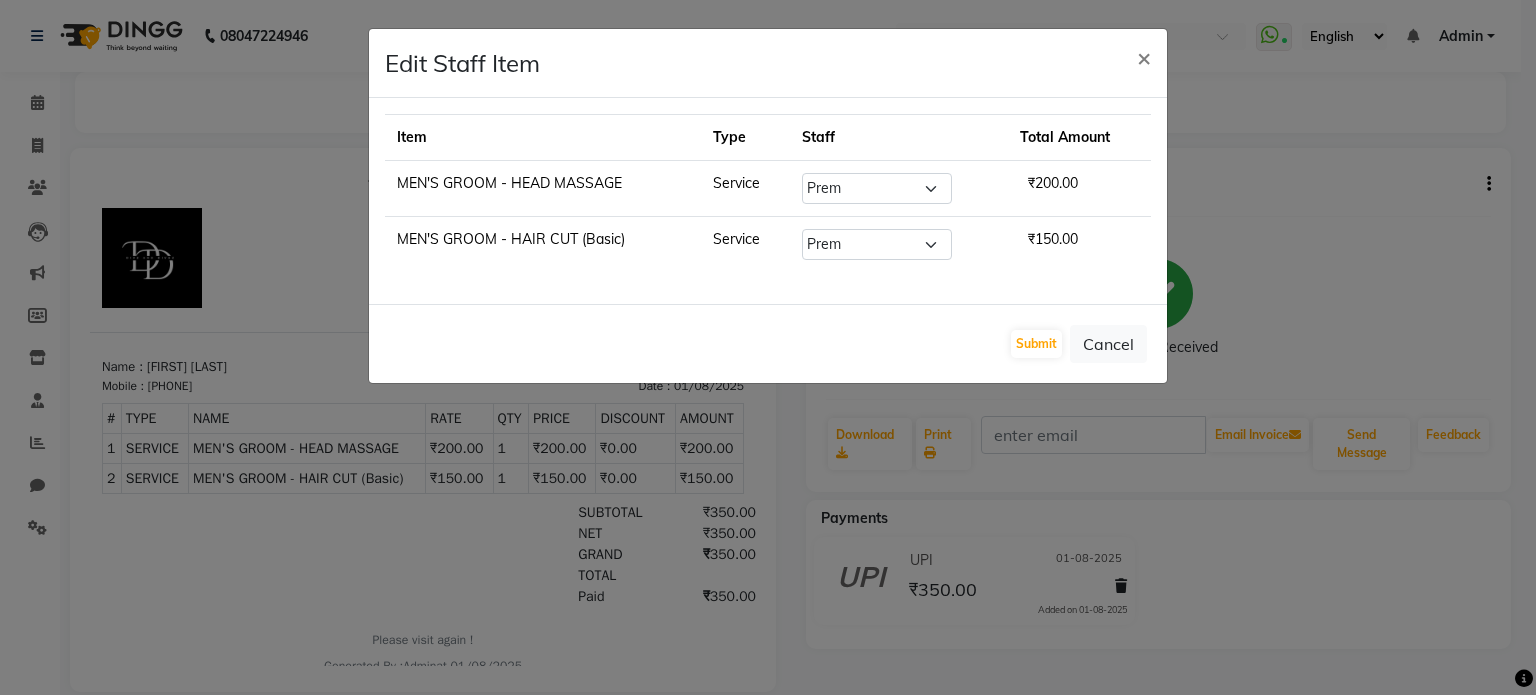 click on "Edit Staff Item  × Item Type Staff Total Amount MEN'S GROOM - HEAD MASSAGE Service Select  Divyanshu   Kailash    Prem   ravina   shabeer  ₹200.00 MEN'S GROOM - HAIR CUT (Basic) Service Select  Divyanshu   Kailash    Prem   ravina   shabeer  ₹150.00  Submit   Cancel" 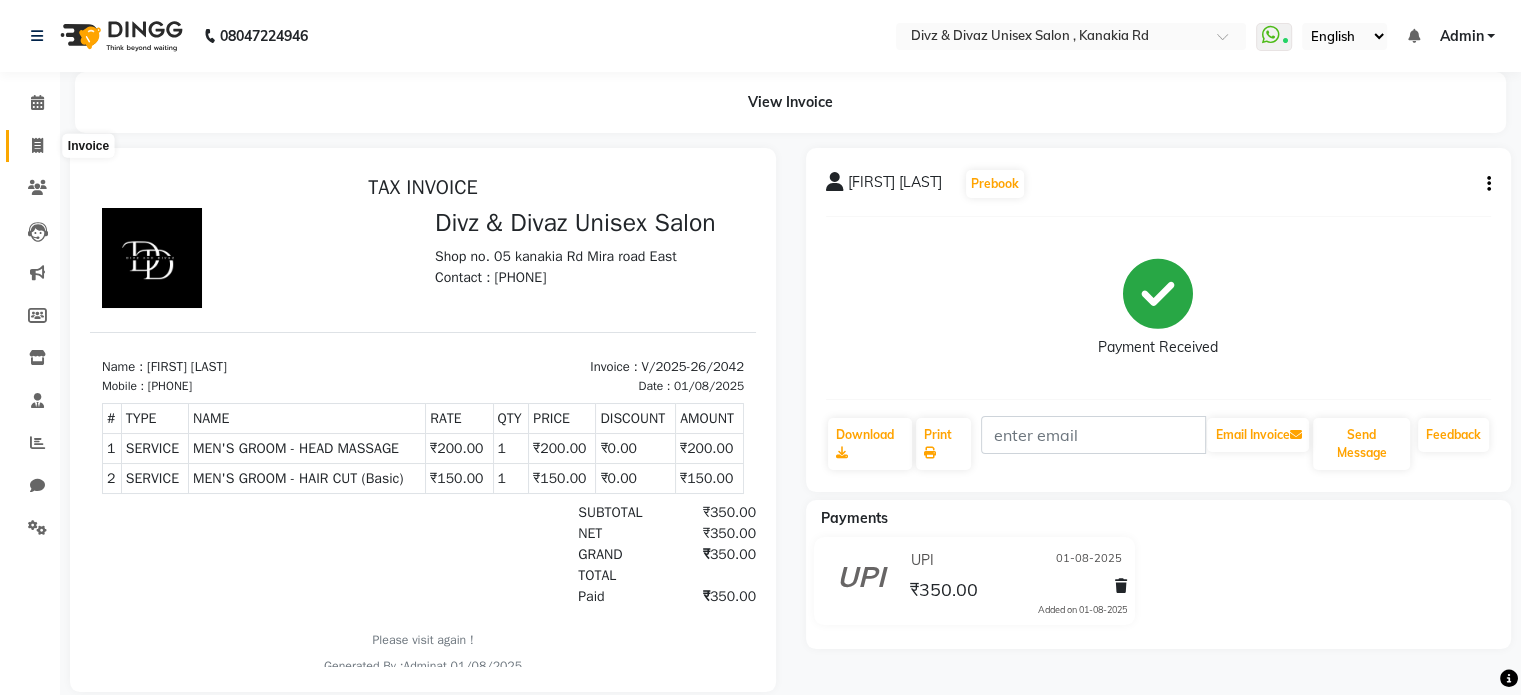 click 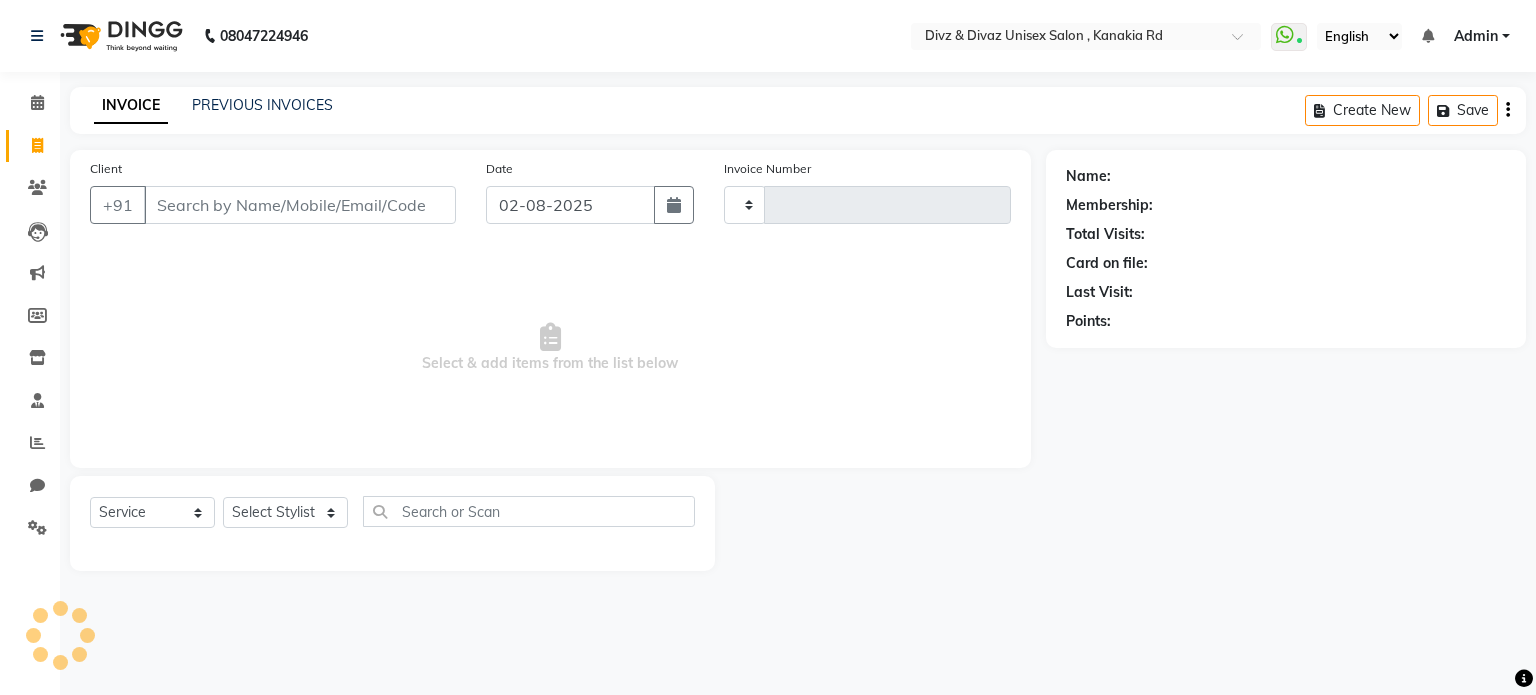 type on "2051" 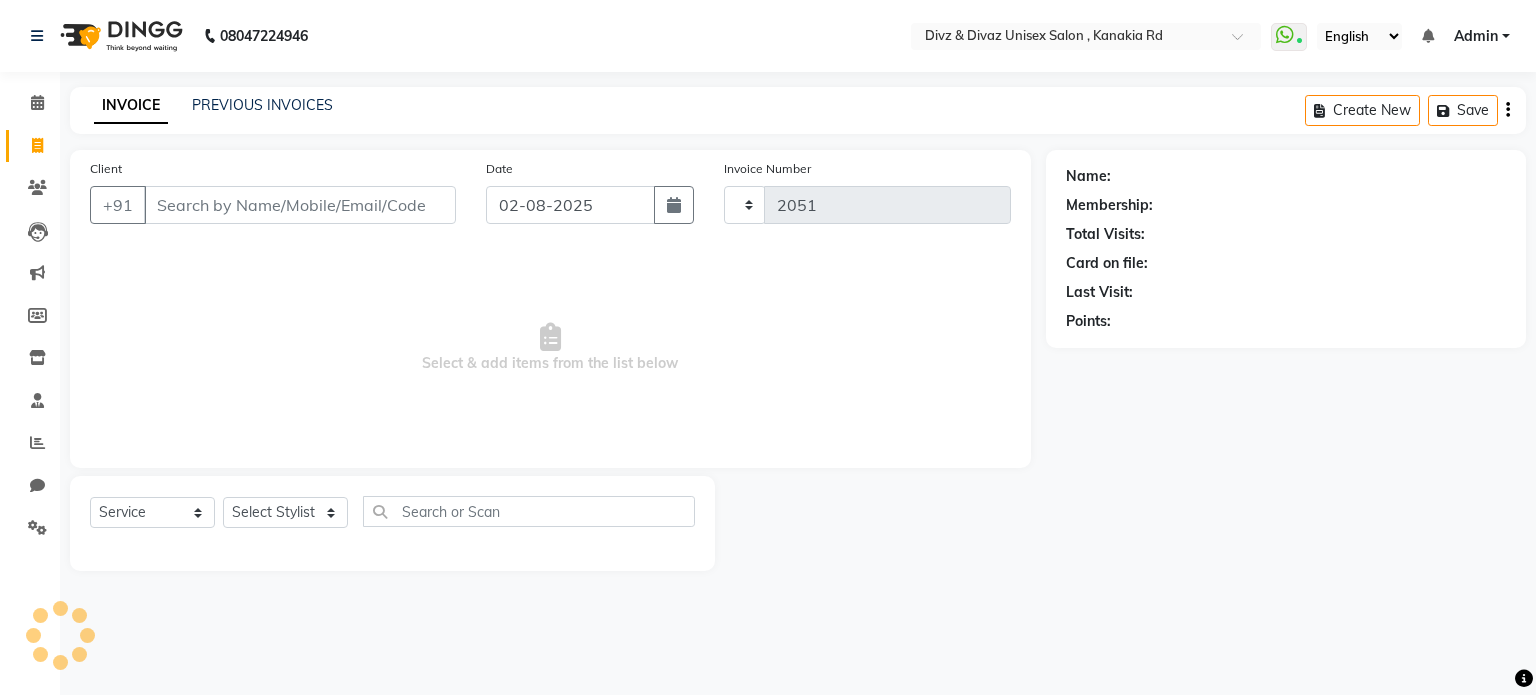 select on "7588" 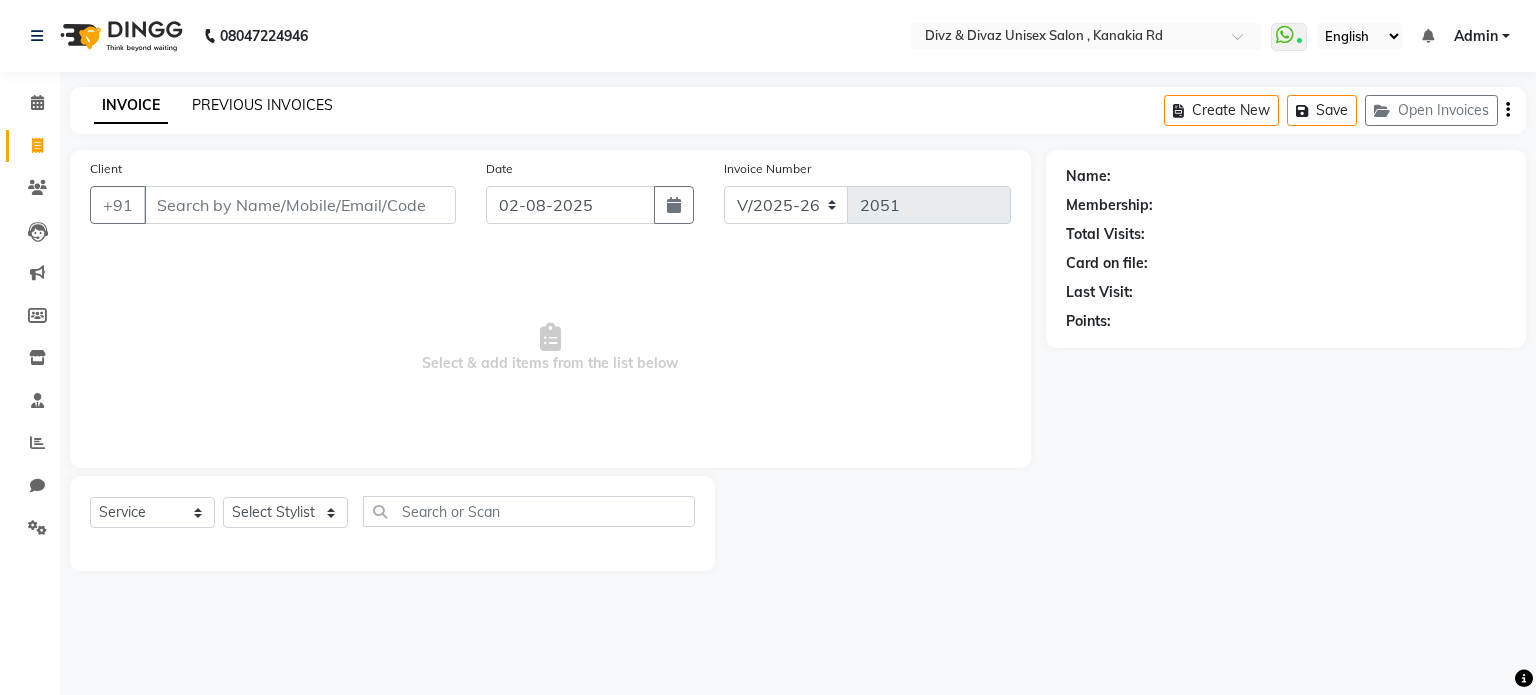 click on "PREVIOUS INVOICES" 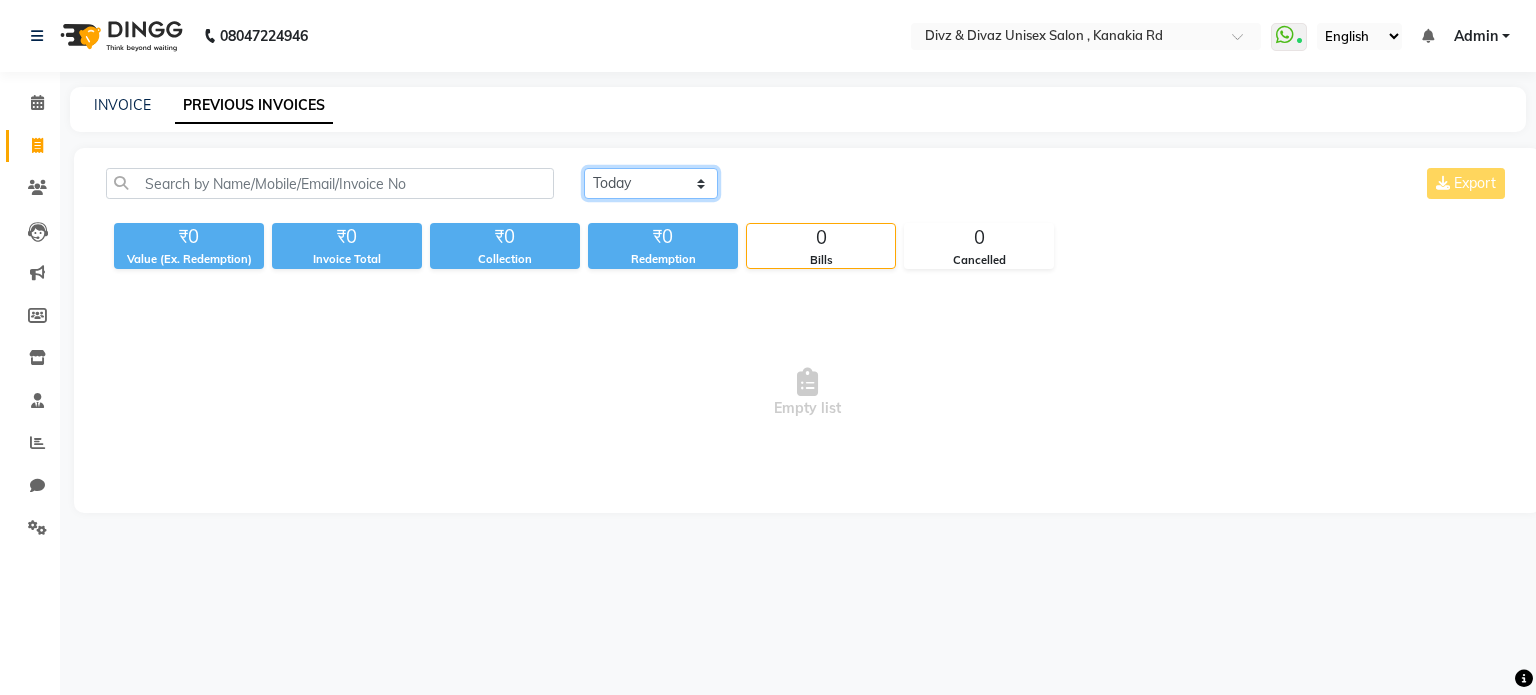 click on "Today Yesterday Custom Range" 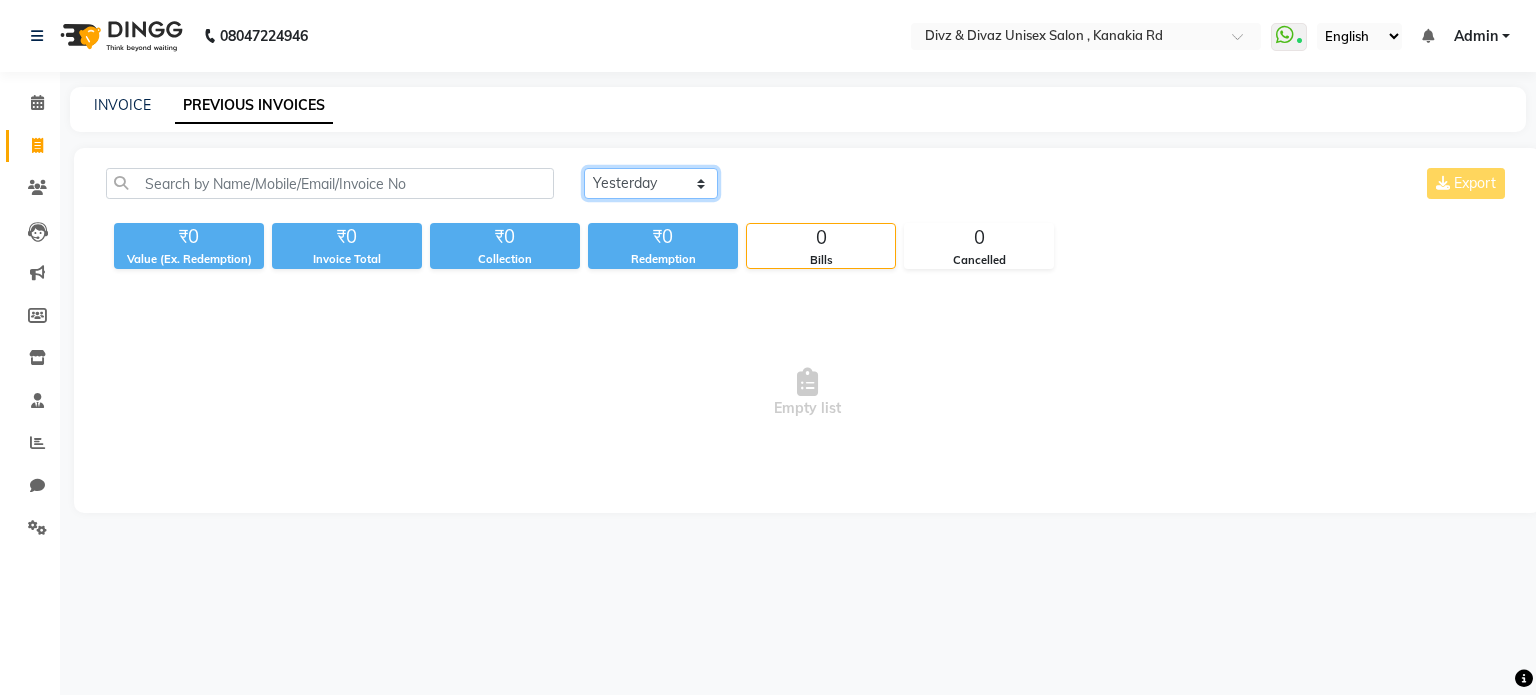 click on "Today Yesterday Custom Range" 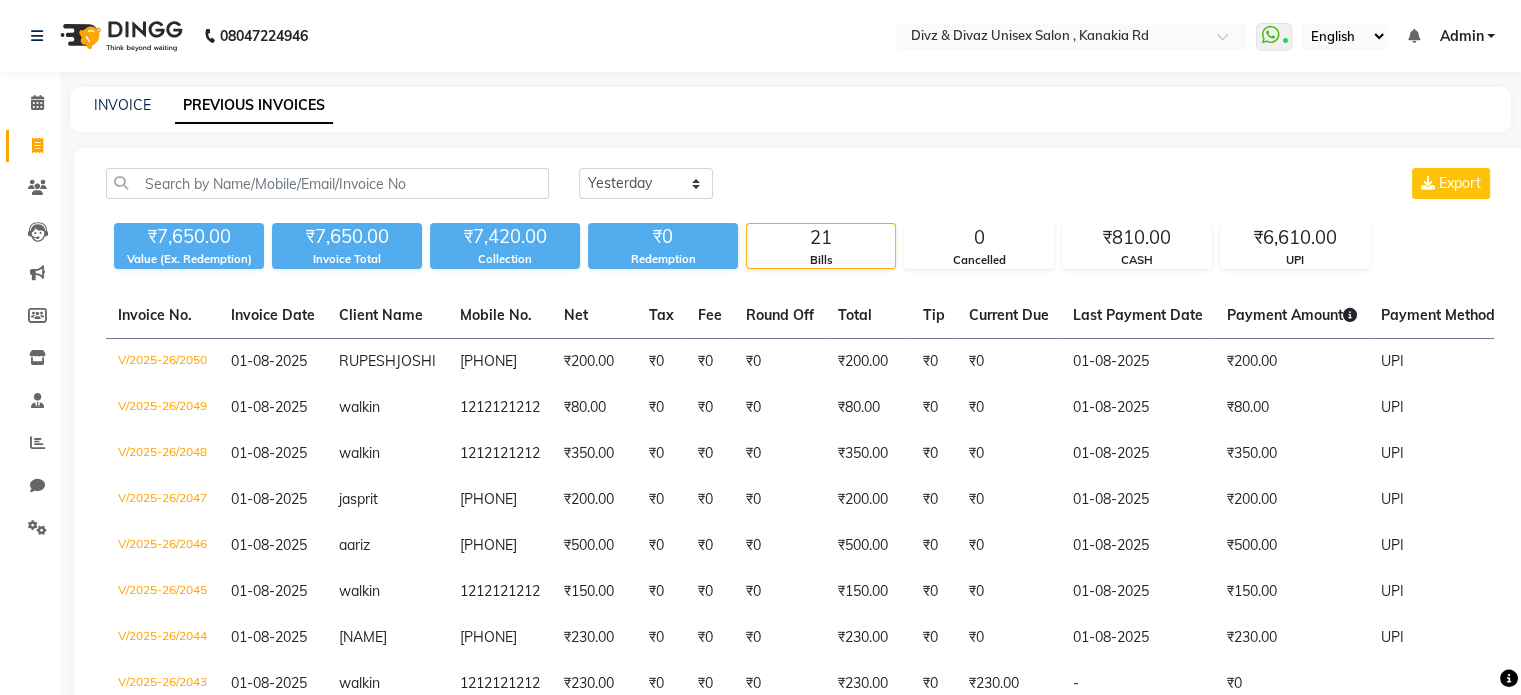 click on "Today Yesterday Custom Range Export ₹7,650.00 Value (Ex. Redemption) ₹7,650.00 Invoice Total  ₹7,420.00 Collection ₹0 Redemption 21 Bills 0 Cancelled ₹810.00 CASH ₹6,610.00 UPI  Invoice No.   Invoice Date   Client Name   Mobile No.   Net   Tax   Fee   Round Off   Total   Tip   Current Due   Last Payment Date   Payment Amount   Payment Methods   Cancel Reason   Status   V/2025-26/2050  01-08-2025 RUPESH  JOSHI 9970093851 ₹200.00 ₹0  ₹0  ₹0 ₹200.00 ₹0 ₹0 01-08-2025 ₹200.00  UPI - PAID  V/2025-26/2049  01-08-2025 walkin   1212121212 ₹80.00 ₹0  ₹0  ₹0 ₹80.00 ₹0 ₹0 01-08-2025 ₹80.00  UPI - PAID  V/2025-26/2048  01-08-2025 walkin   1212121212 ₹350.00 ₹0  ₹0  ₹0 ₹350.00 ₹0 ₹0 01-08-2025 ₹350.00  UPI - PAID  V/2025-26/2047  01-08-2025 jasprit   8729062588 ₹200.00 ₹0  ₹0  ₹0 ₹200.00 ₹0 ₹0 01-08-2025 ₹200.00  UPI - PAID  V/2025-26/2046  01-08-2025 aariz   9372882258 ₹500.00 ₹0  ₹0  ₹0 ₹500.00 ₹0 ₹0 01-08-2025 ₹500.00  UPI - PAID" 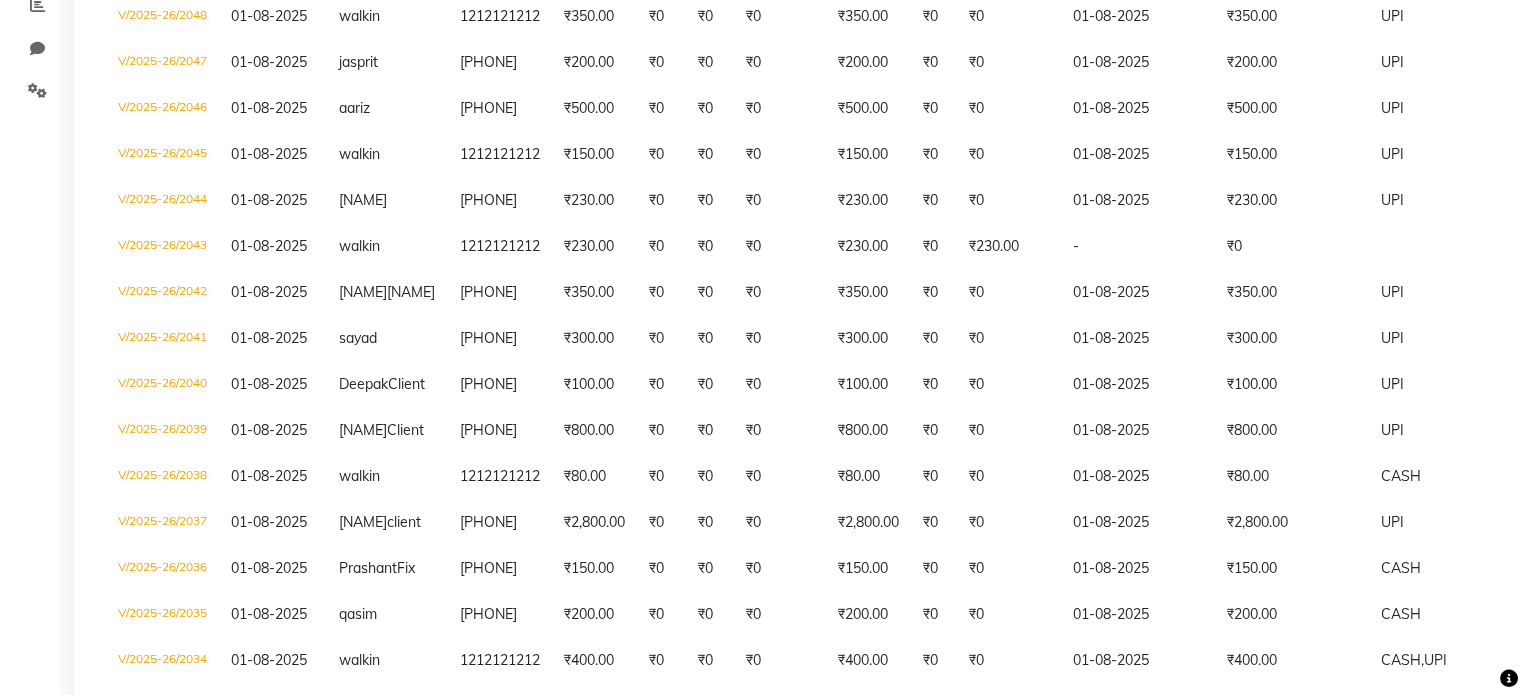 scroll, scrollTop: 440, scrollLeft: 0, axis: vertical 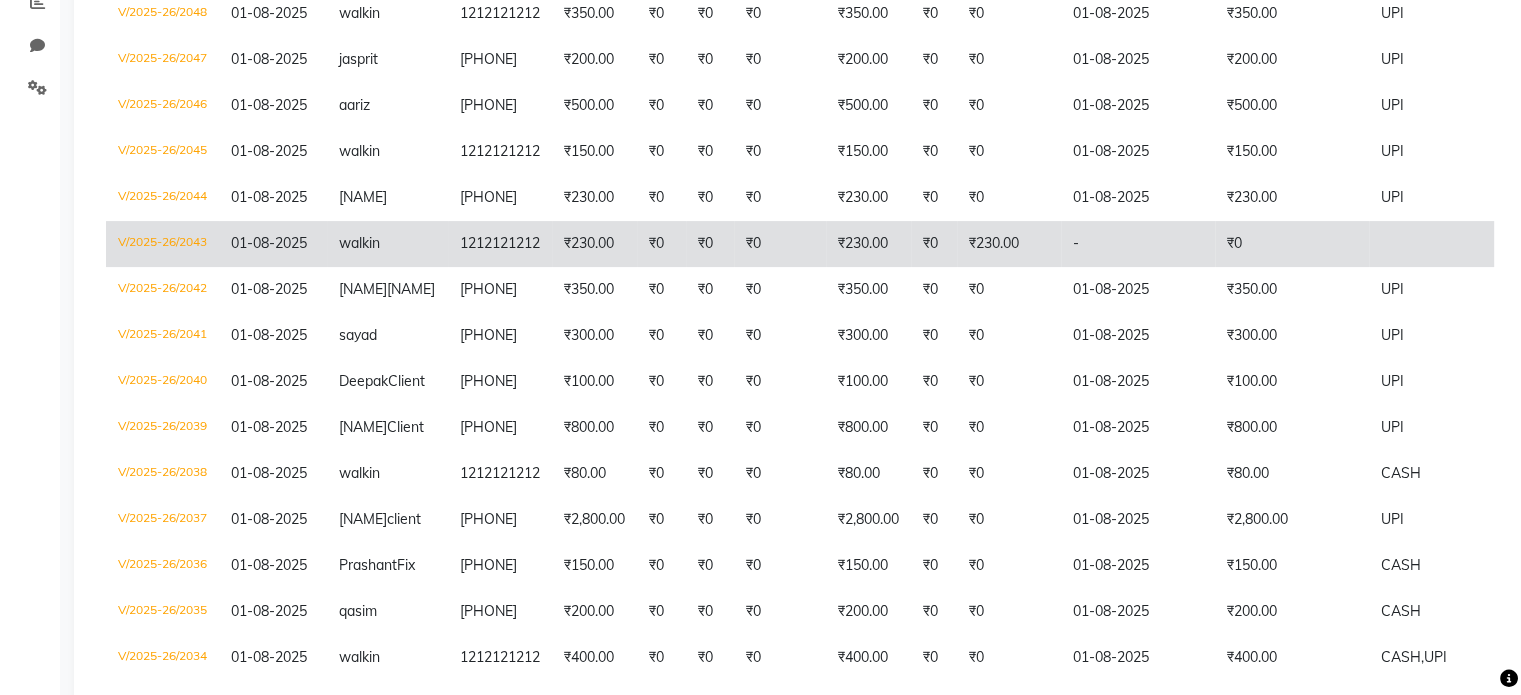 click on "₹230.00" 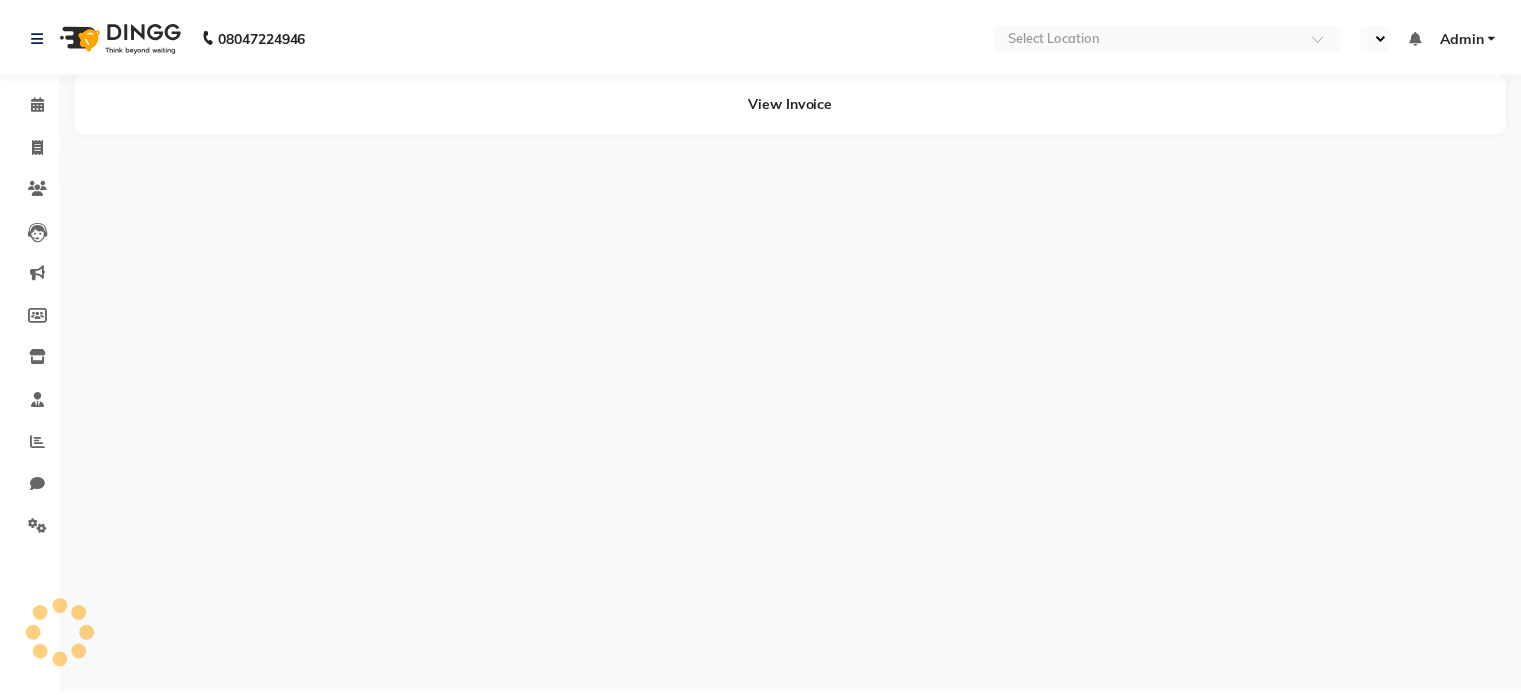 scroll, scrollTop: 0, scrollLeft: 0, axis: both 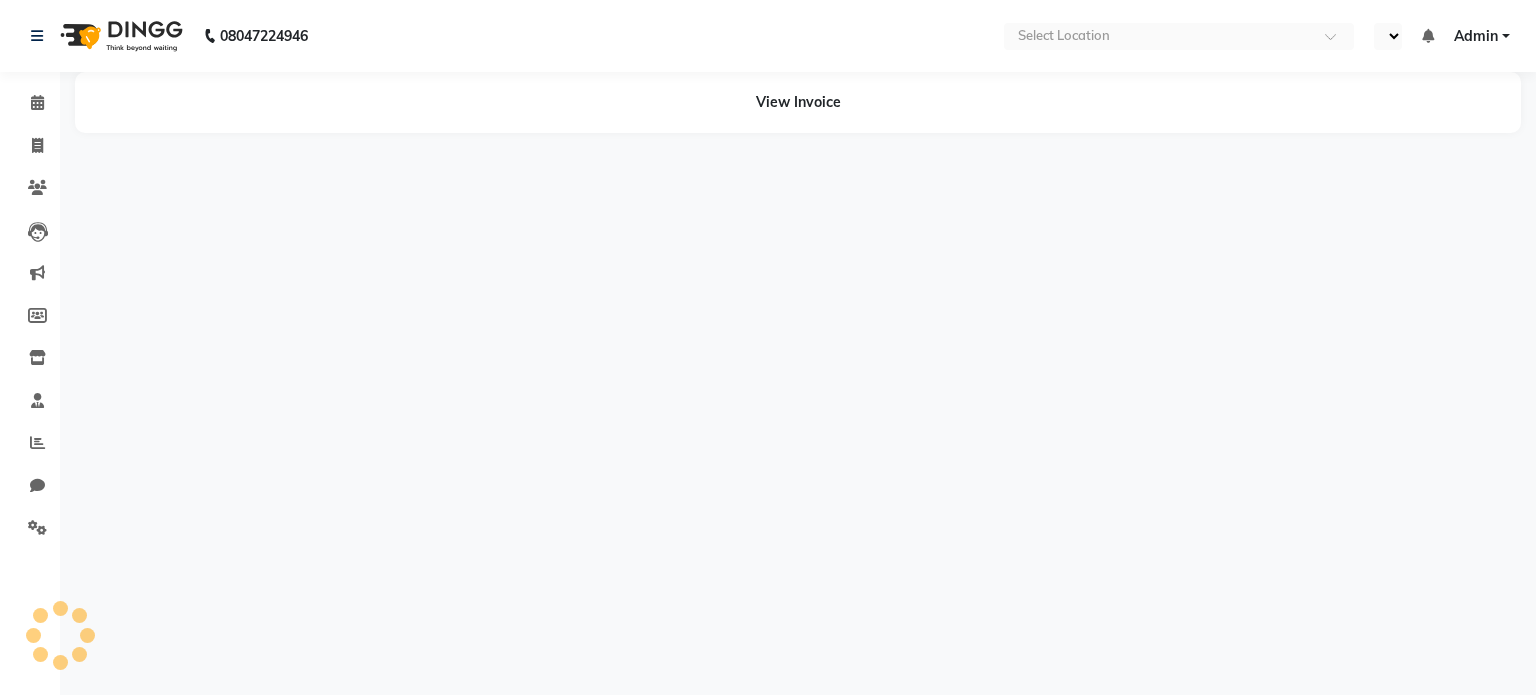 select on "en" 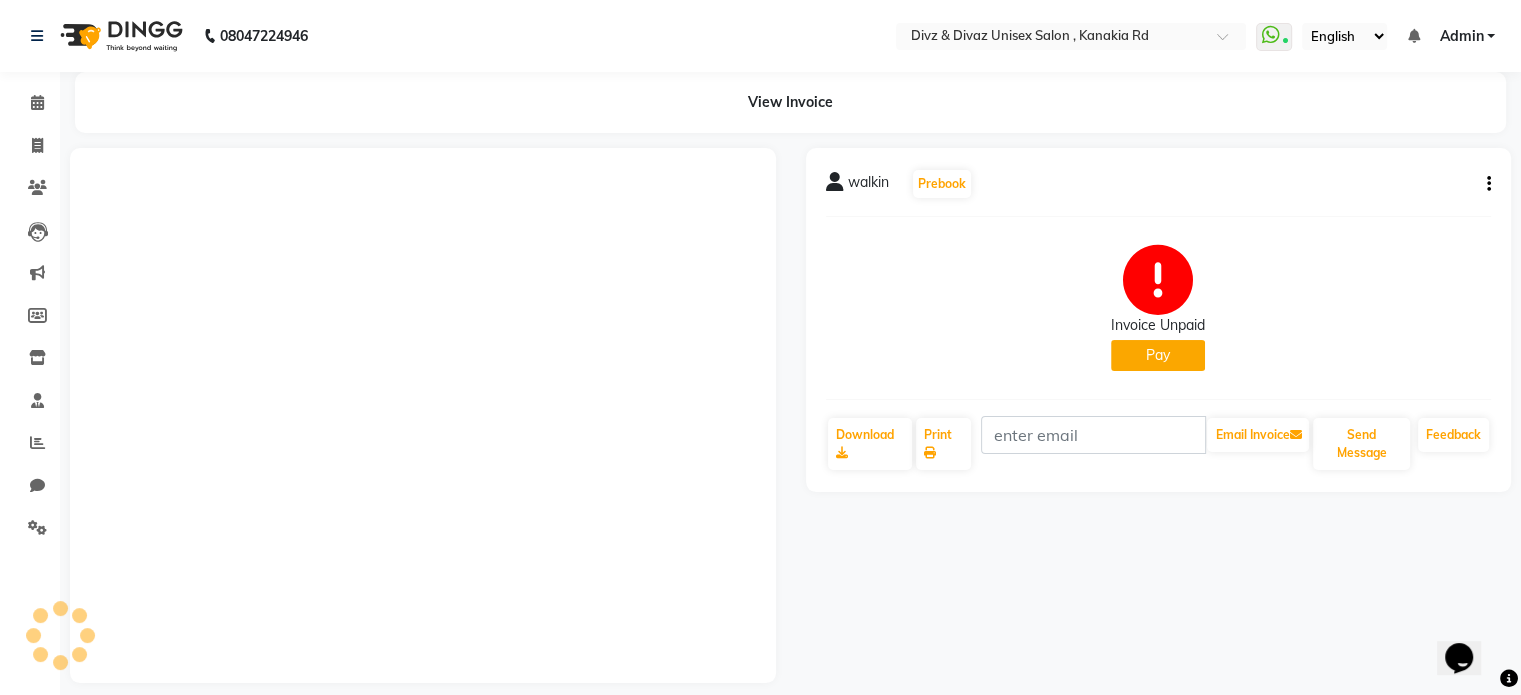 scroll, scrollTop: 0, scrollLeft: 0, axis: both 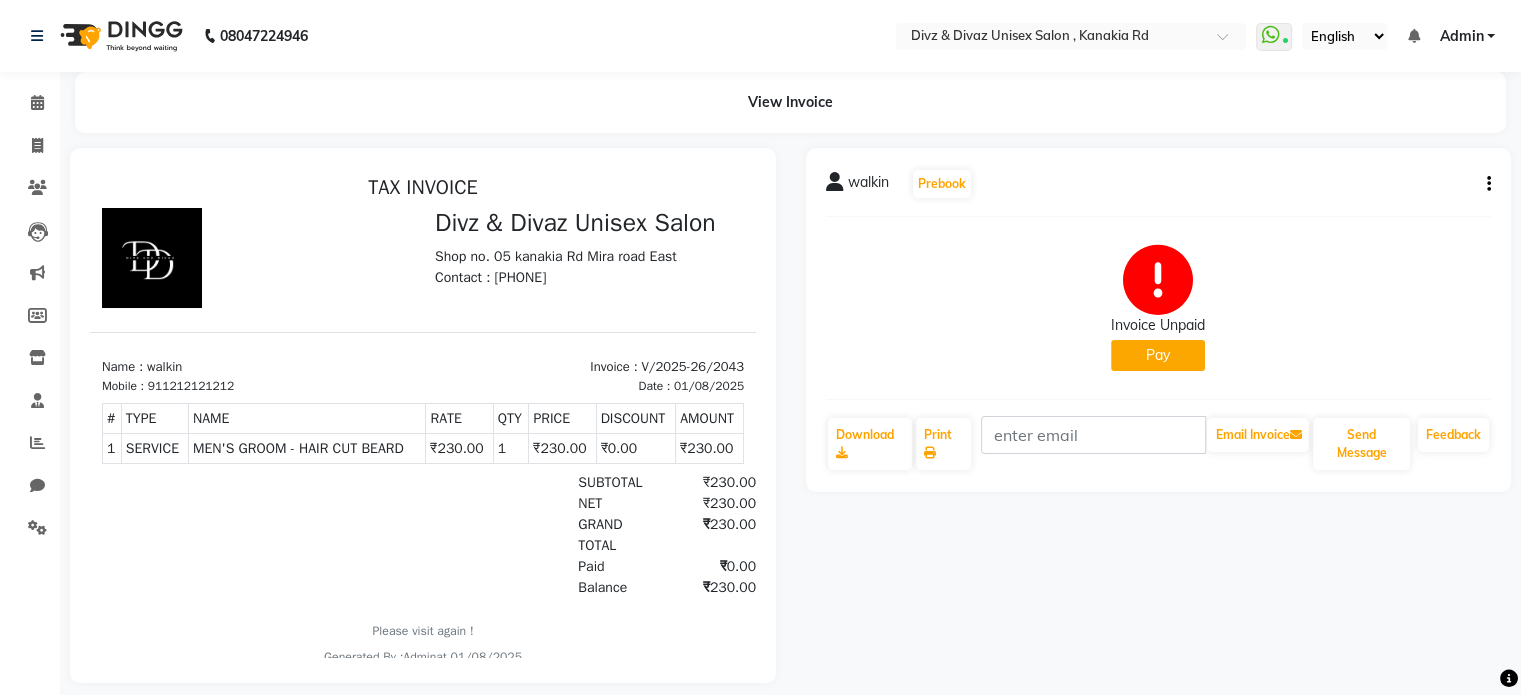 click 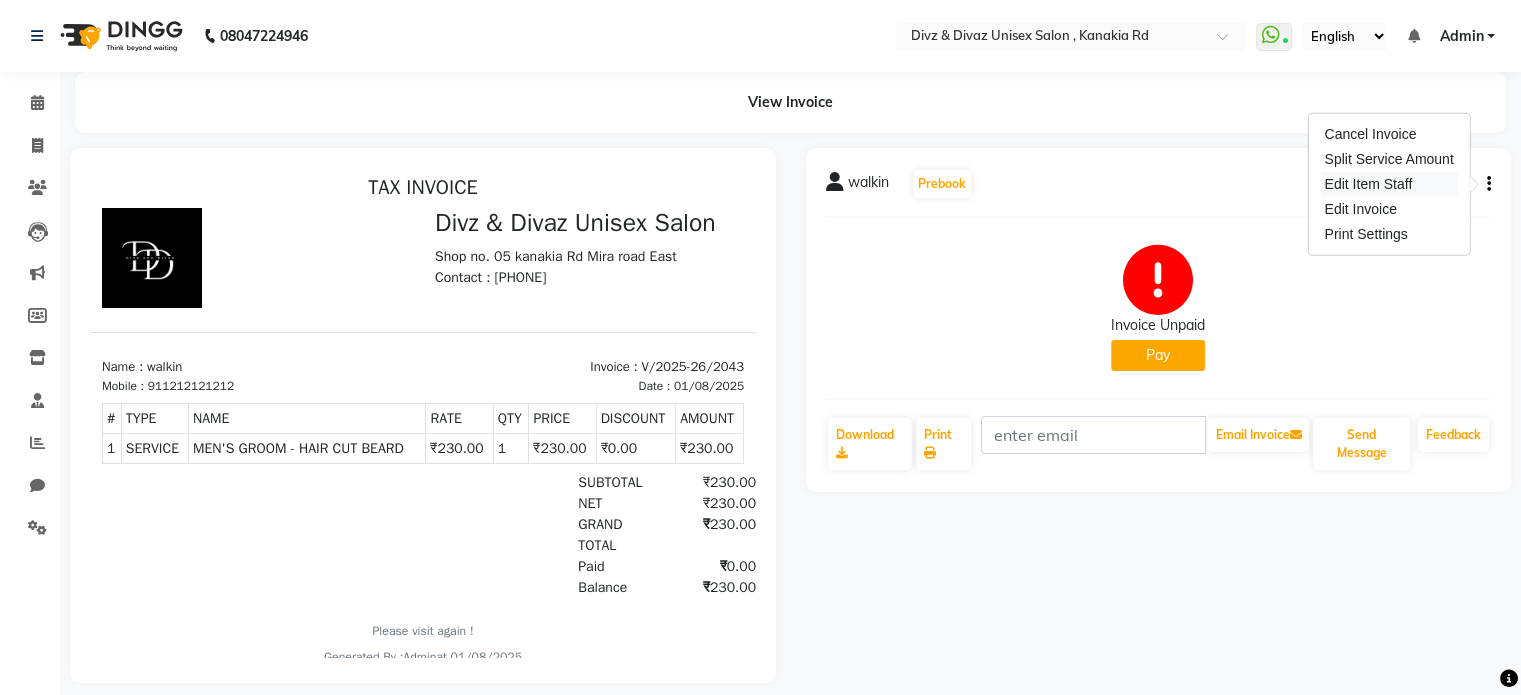 click on "Edit Item Staff" at bounding box center [1388, 184] 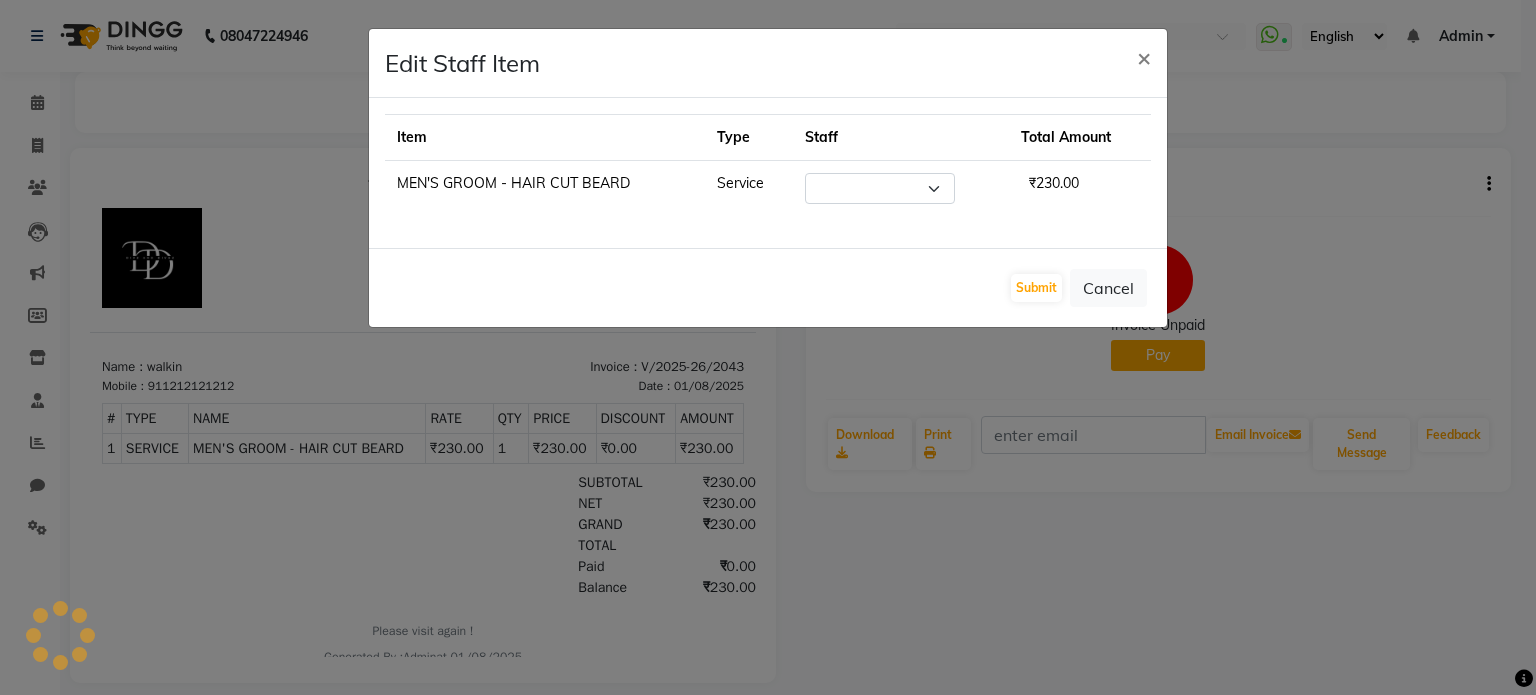 select on "67339" 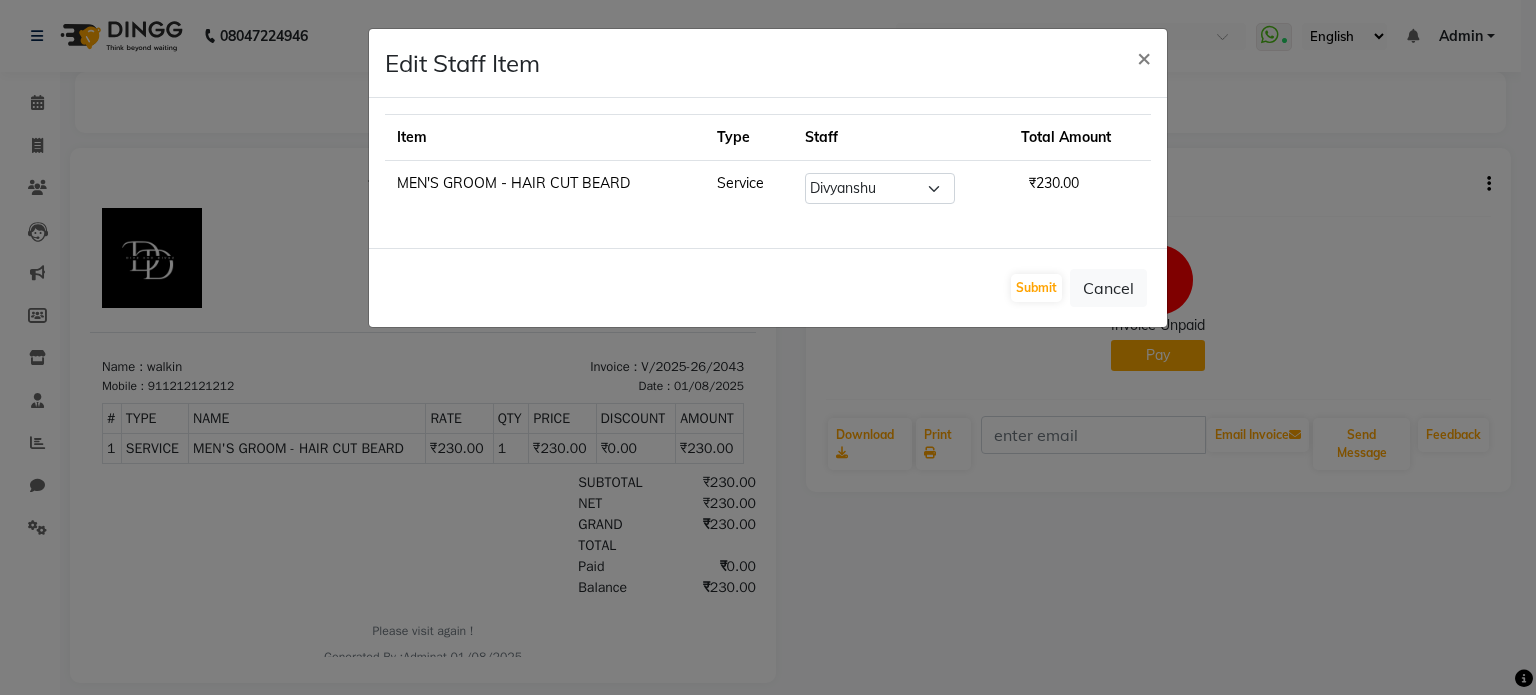 click on "Edit Staff Item  × Item Type Staff Total Amount MEN'S GROOM - HAIR CUT BEARD Service Select  [NAME]   [NAME]    [NAME]   [NAME]  ₹230.00  Submit   Cancel" 